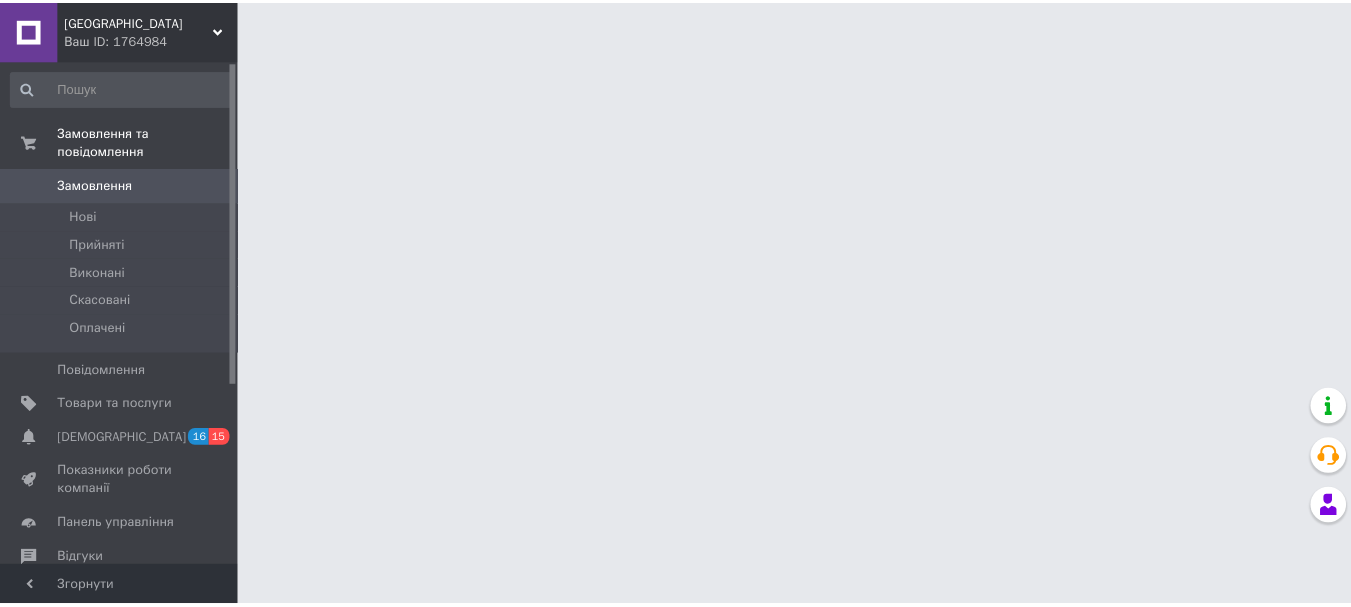scroll, scrollTop: 0, scrollLeft: 0, axis: both 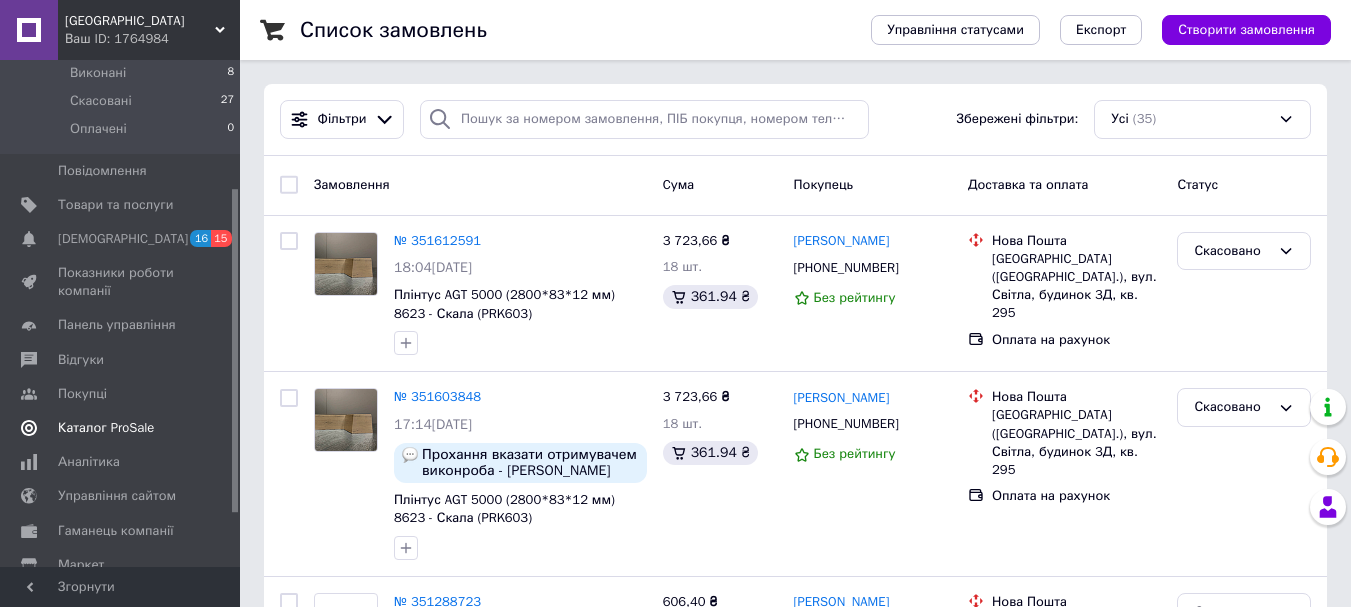 click on "Каталог ProSale" at bounding box center [106, 428] 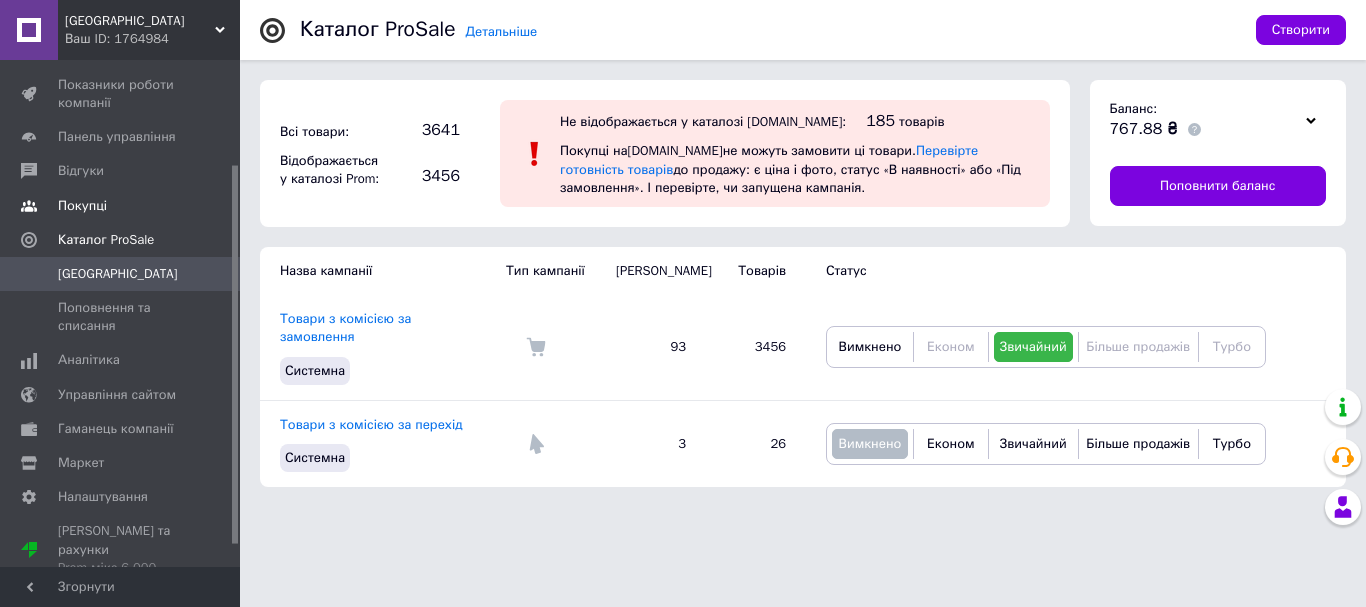 scroll, scrollTop: 0, scrollLeft: 0, axis: both 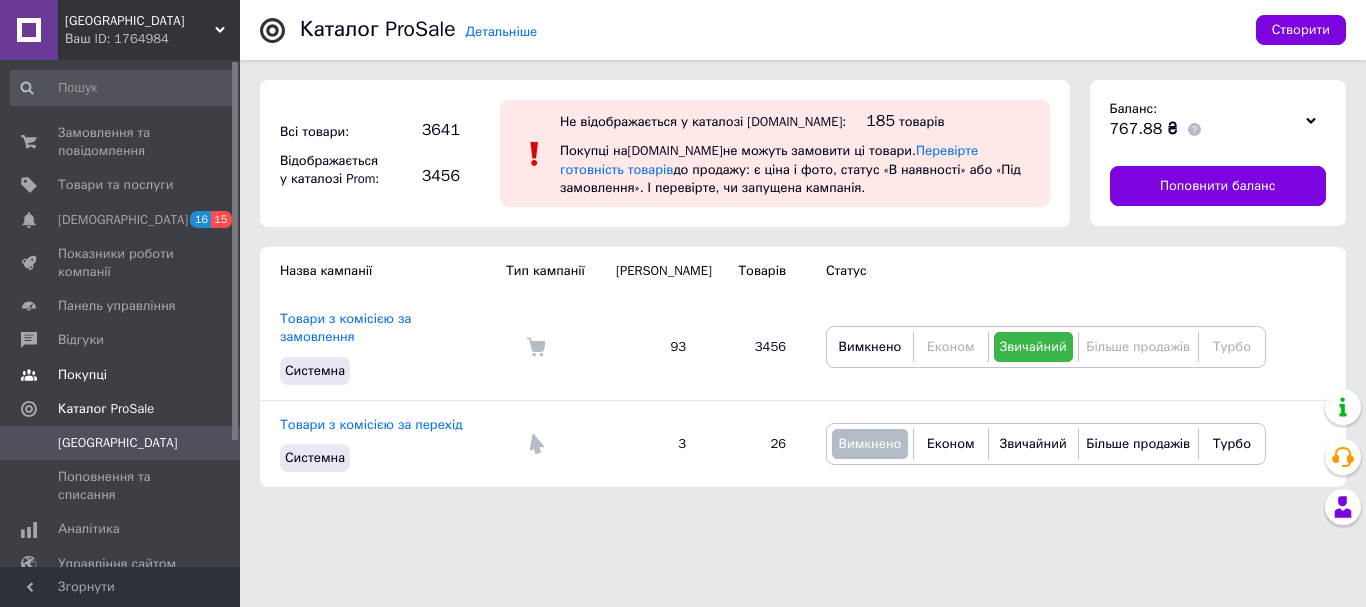 click on "Товари та послуги" at bounding box center (115, 185) 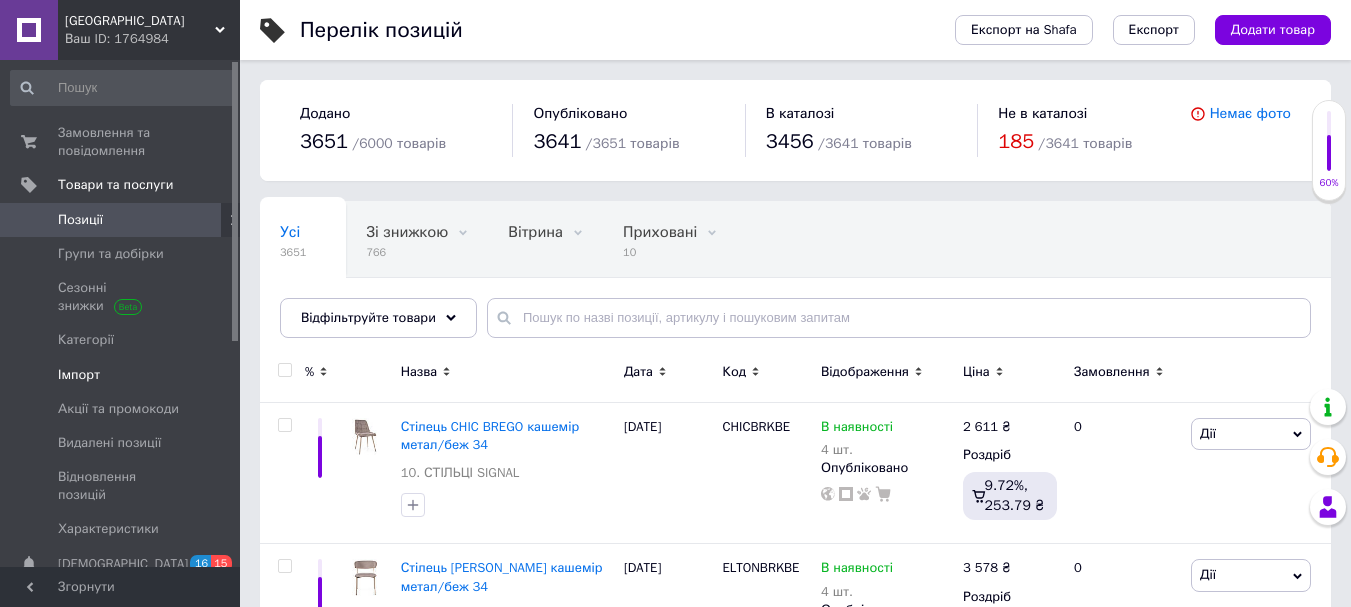 click on "Імпорт" at bounding box center (79, 375) 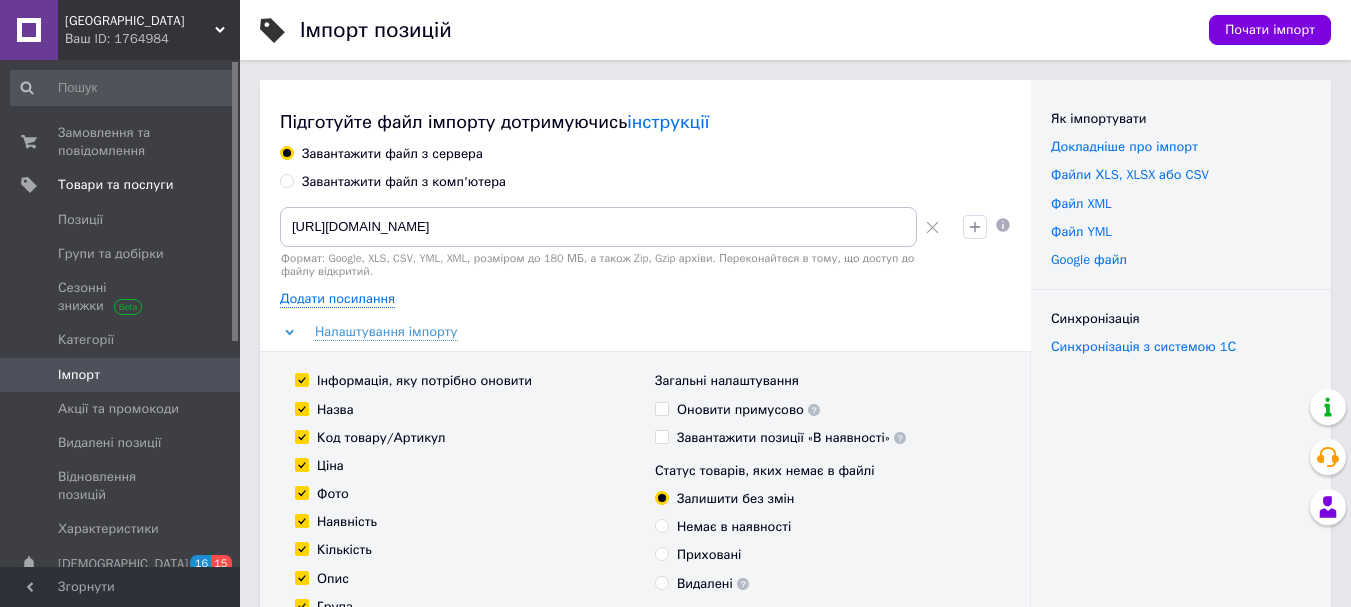 click on "Завантажити файл з комп'ютера" at bounding box center [404, 182] 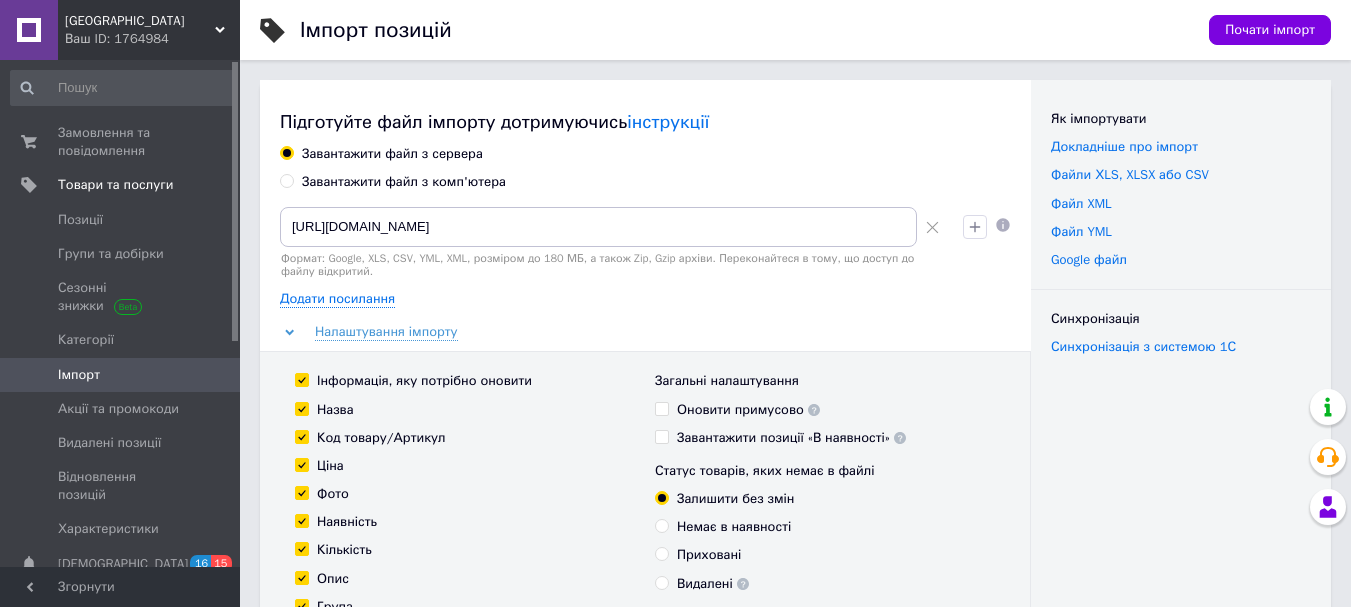 radio on "true" 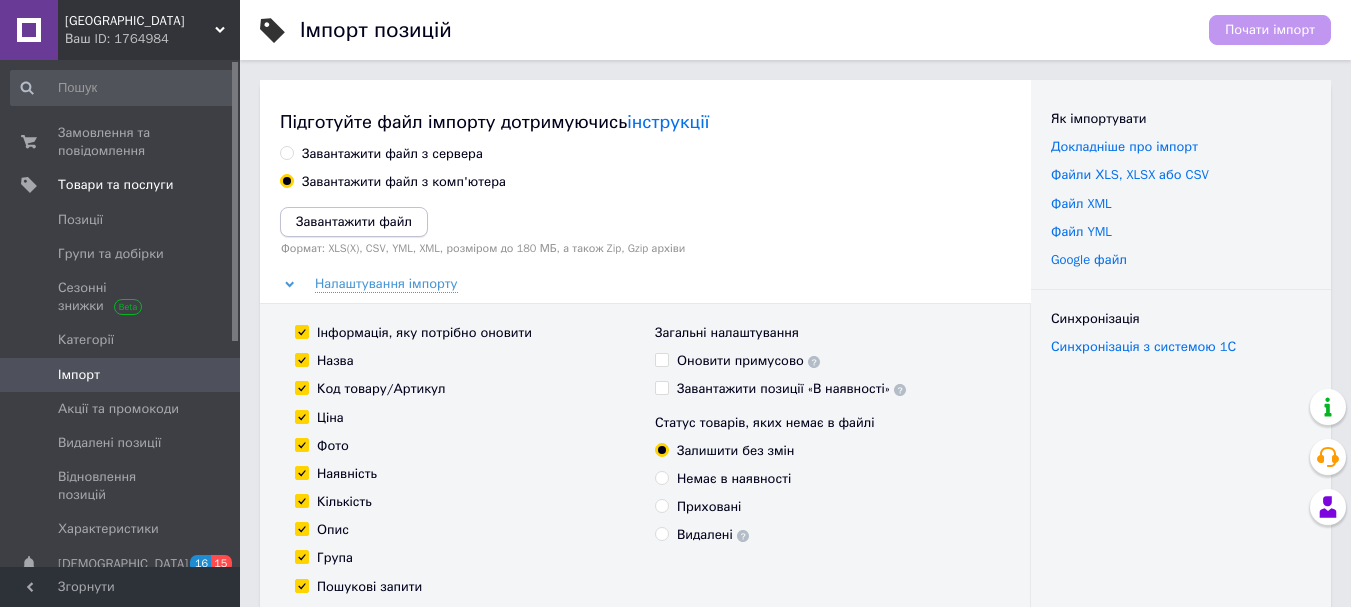 click on "Завантажити файл" at bounding box center [354, 221] 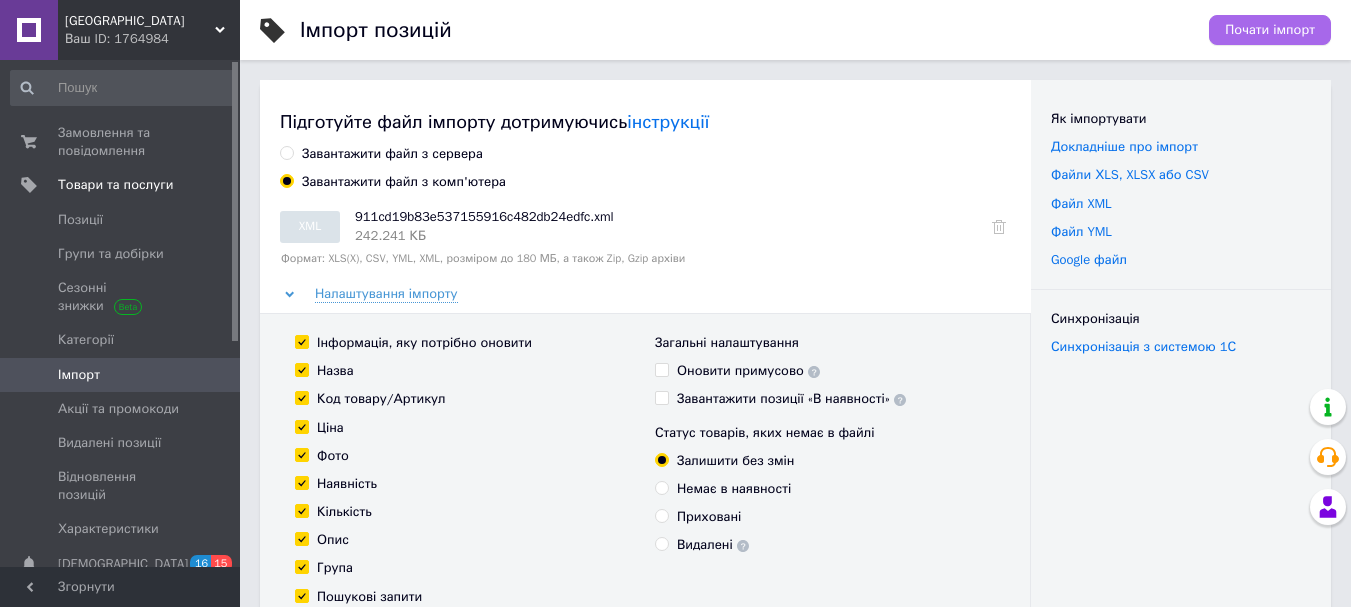 click on "Почати імпорт" at bounding box center [1270, 30] 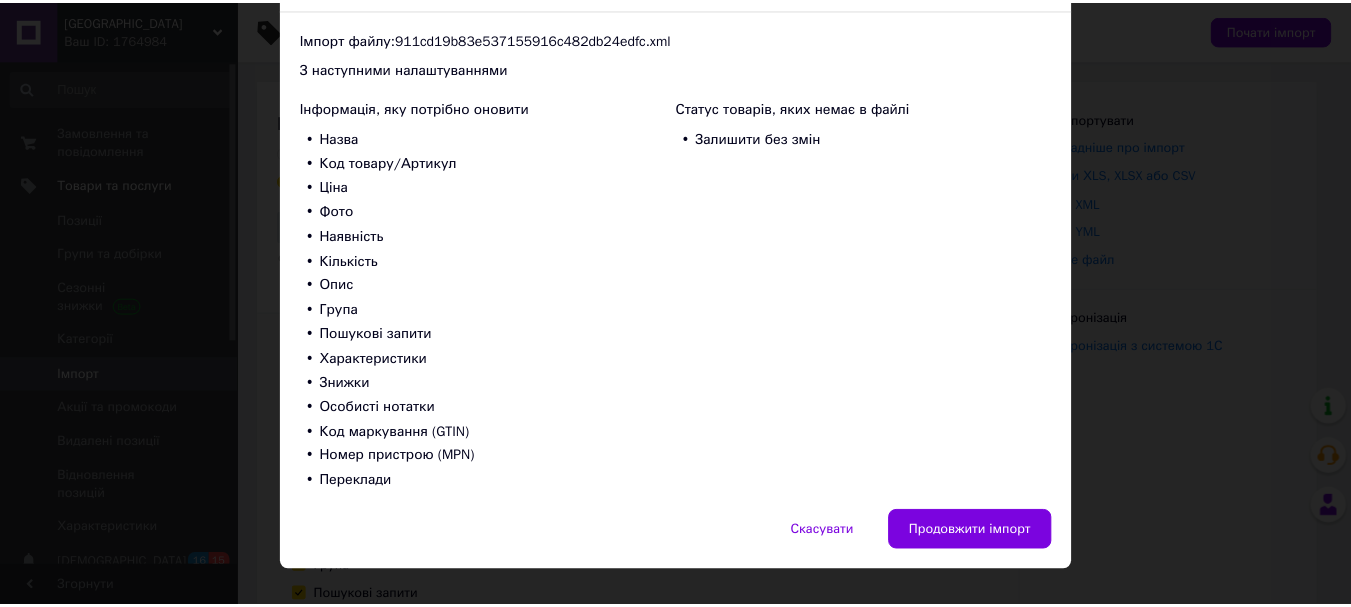 scroll, scrollTop: 167, scrollLeft: 0, axis: vertical 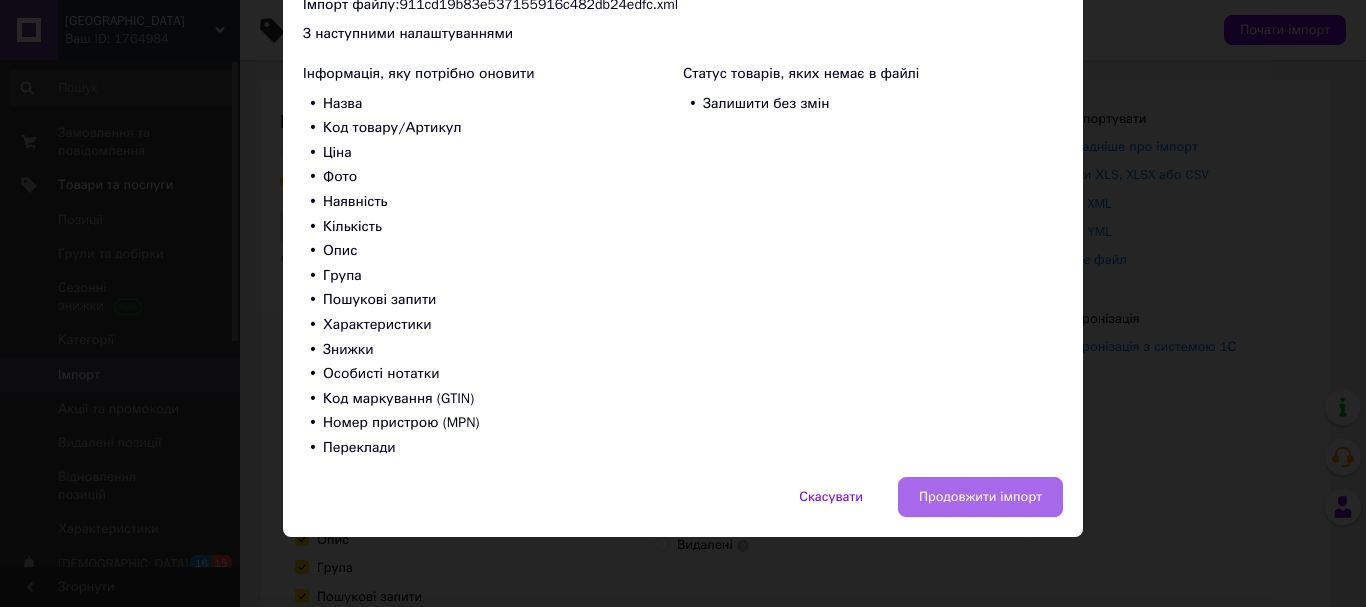 click on "Продовжити імпорт" at bounding box center [980, 497] 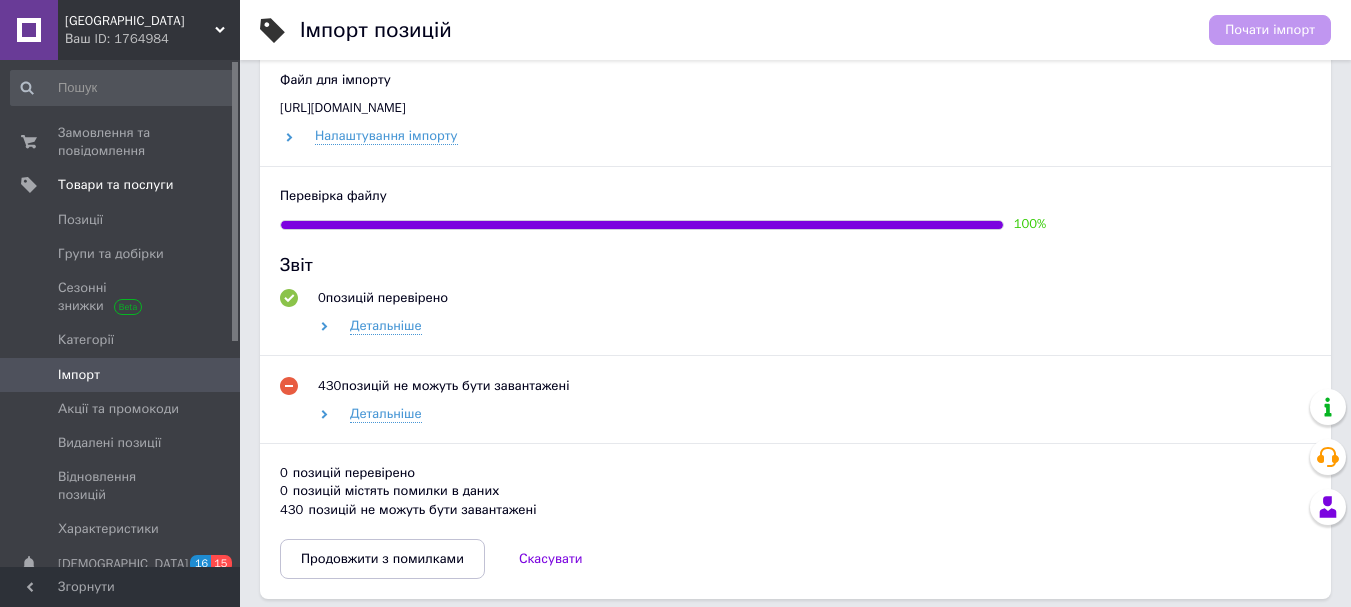 scroll, scrollTop: 1100, scrollLeft: 0, axis: vertical 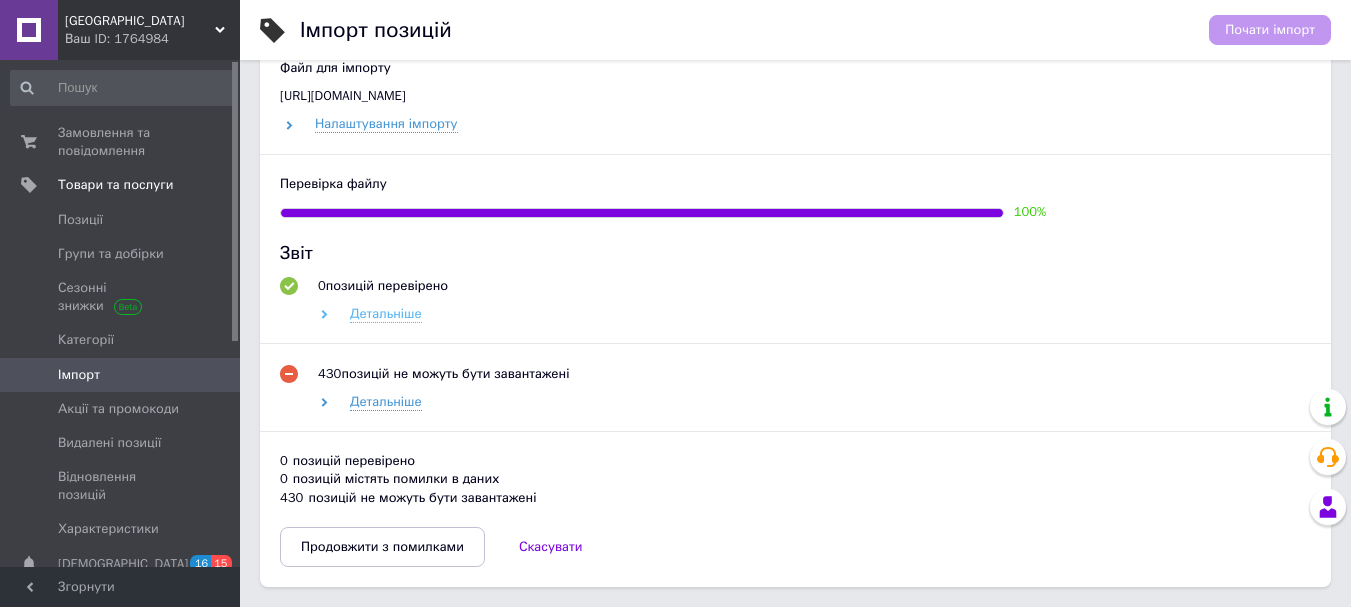 click on "Детальніше" at bounding box center (386, 314) 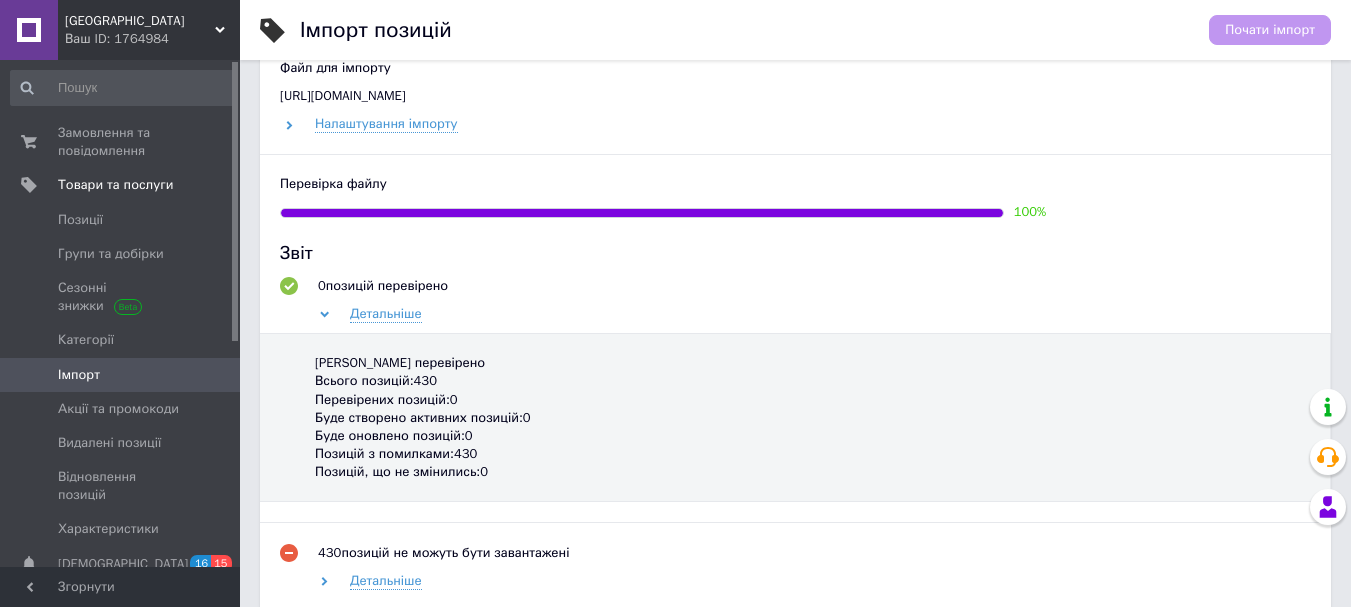 scroll, scrollTop: 1400, scrollLeft: 0, axis: vertical 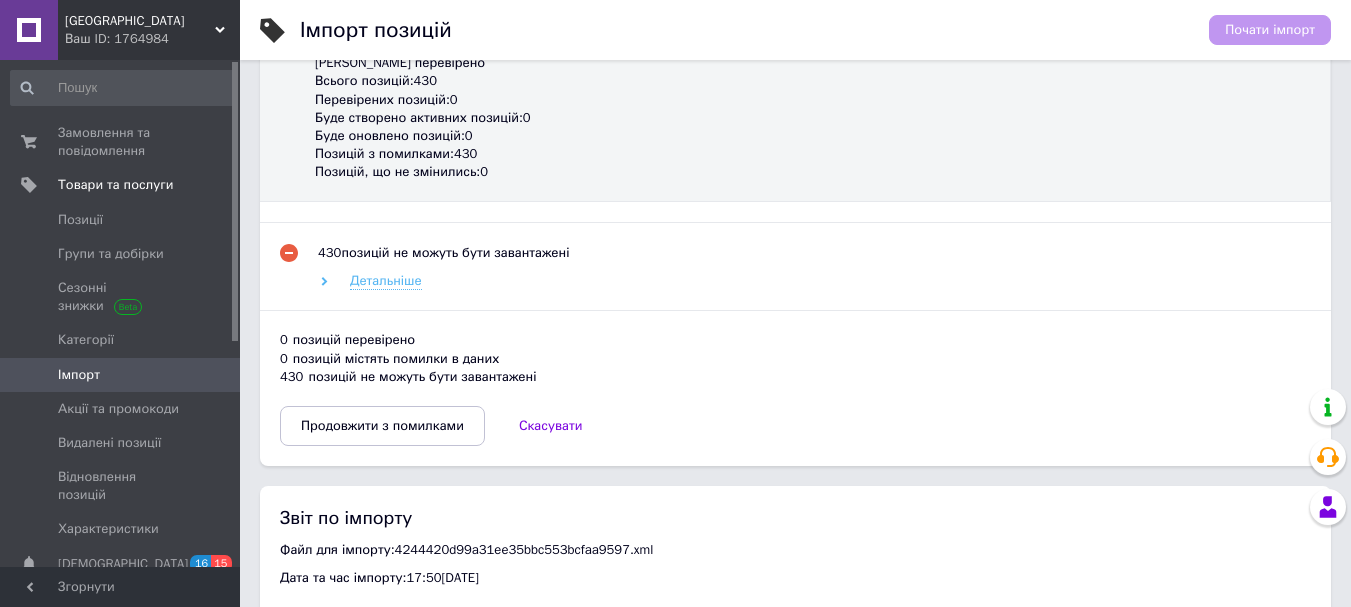 click on "Детальніше" at bounding box center [386, 281] 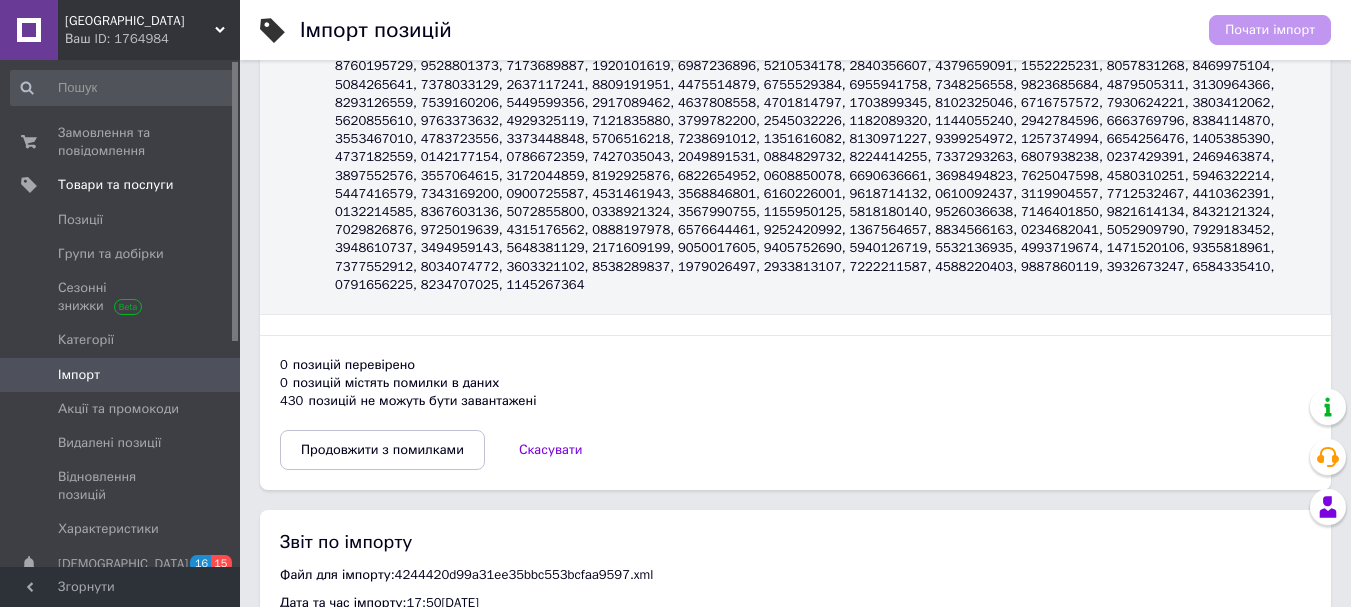 scroll, scrollTop: 2200, scrollLeft: 0, axis: vertical 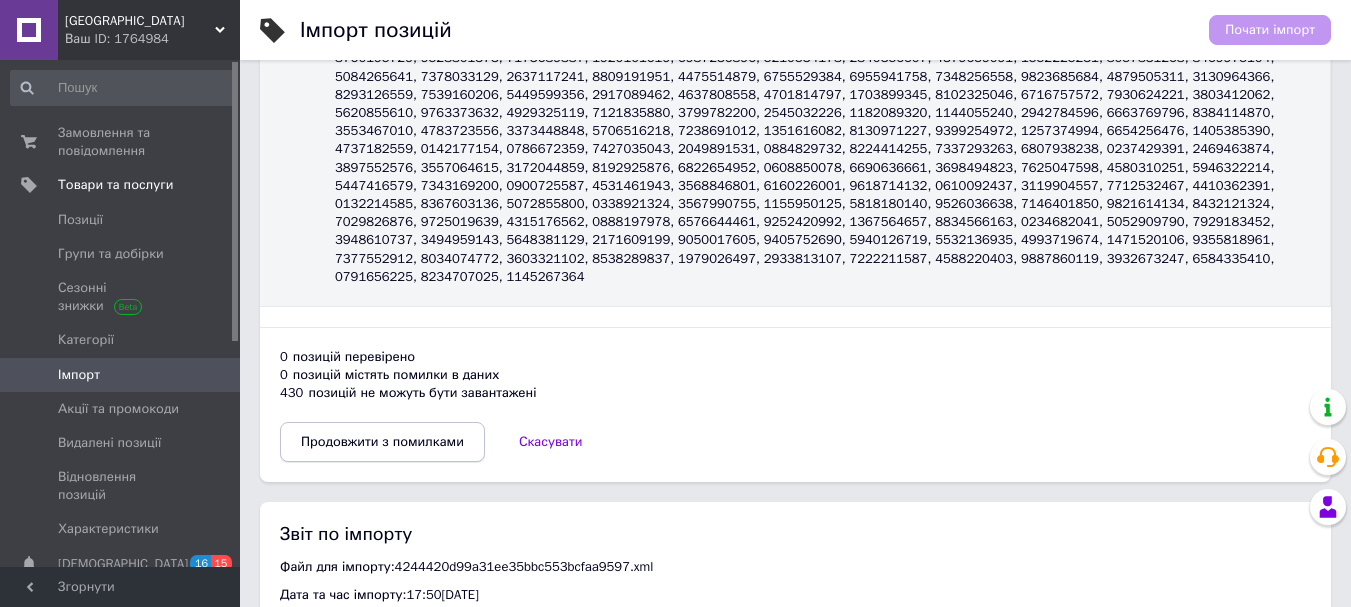click on "Продовжити з помилками" at bounding box center (382, 442) 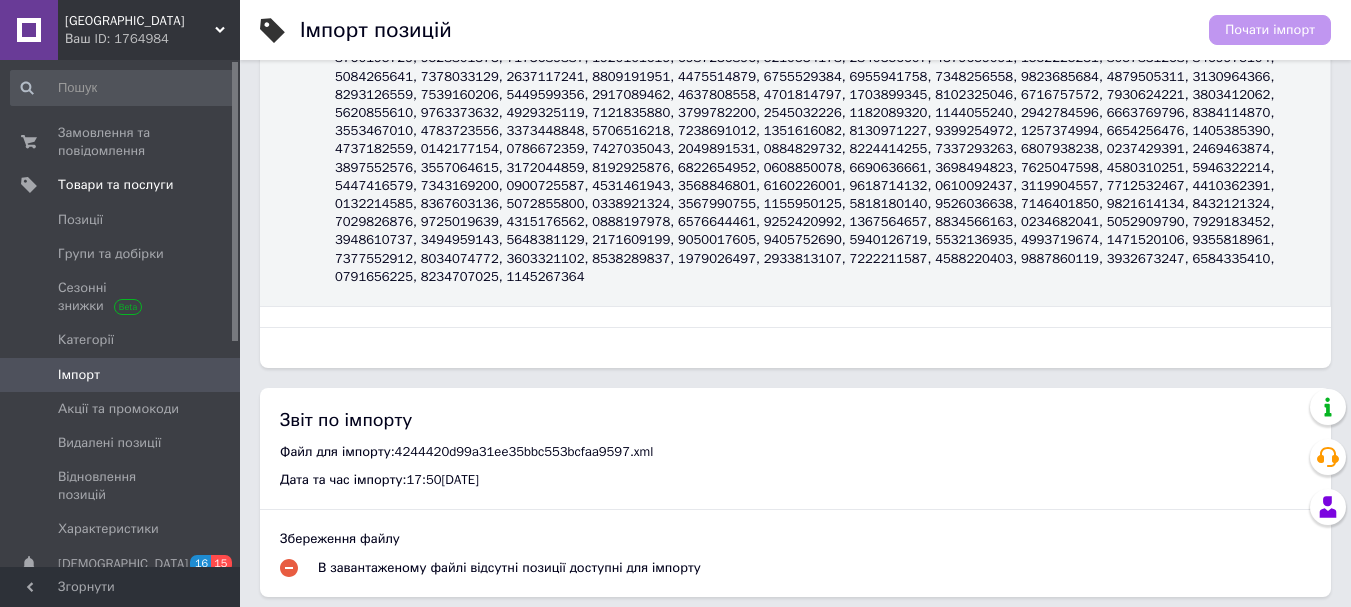 scroll, scrollTop: 1296, scrollLeft: 0, axis: vertical 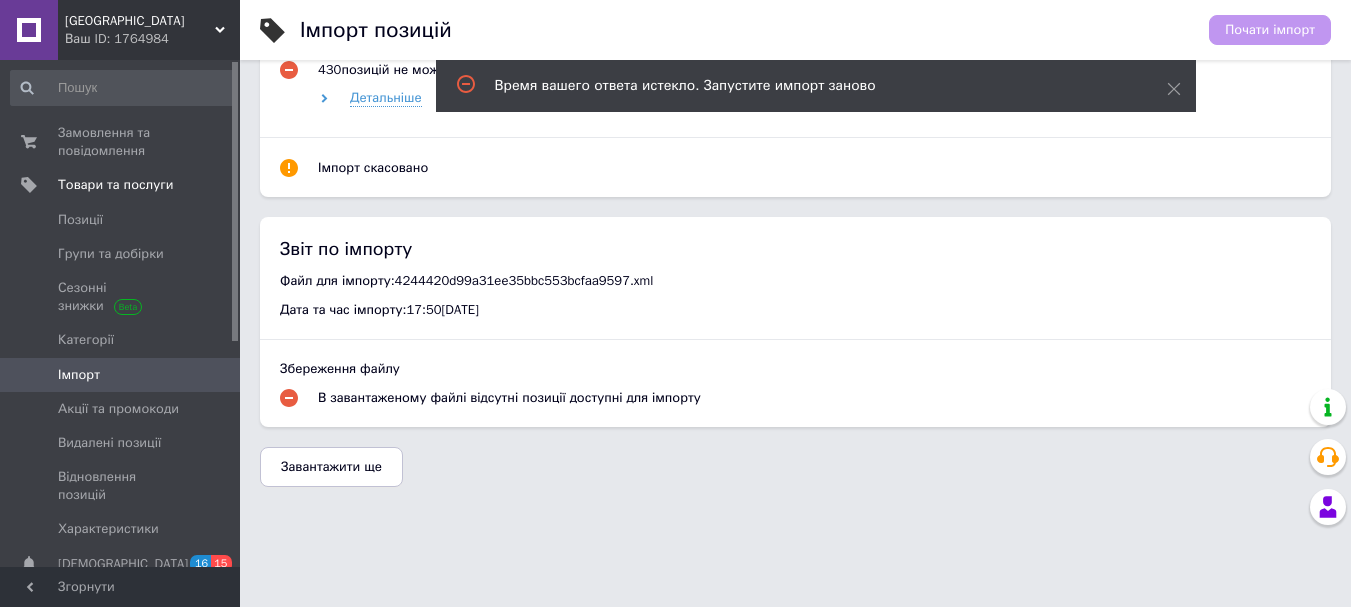 click on "Завантажити ще" at bounding box center [331, 467] 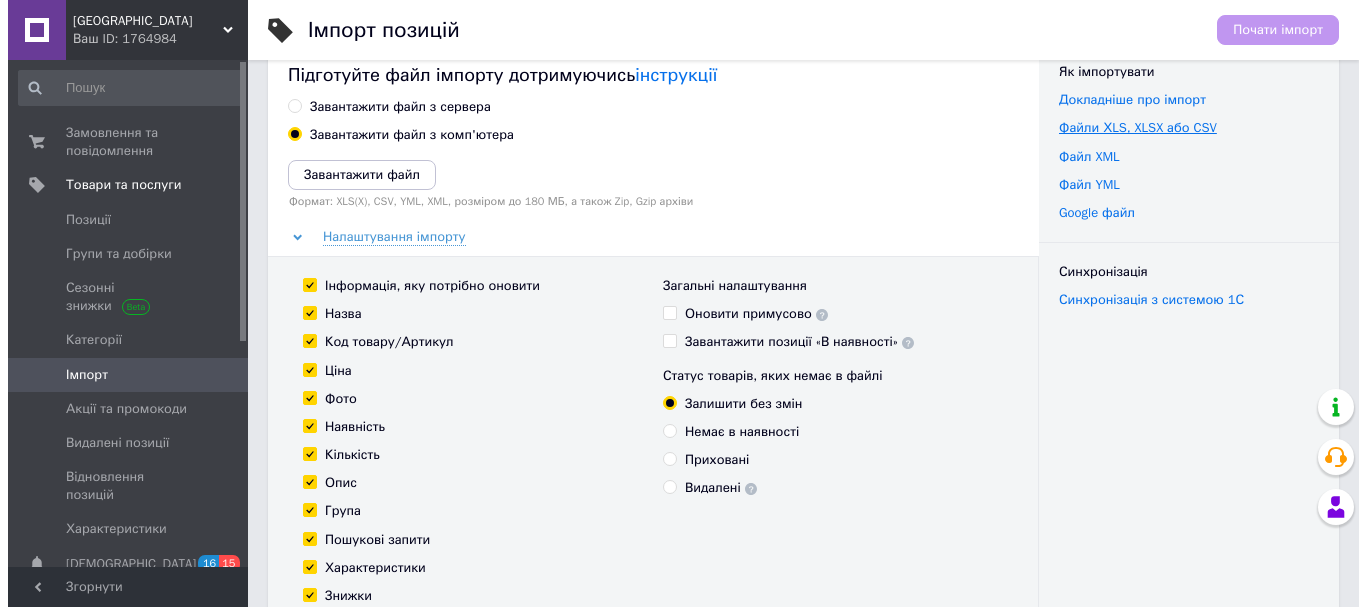 scroll, scrollTop: 0, scrollLeft: 0, axis: both 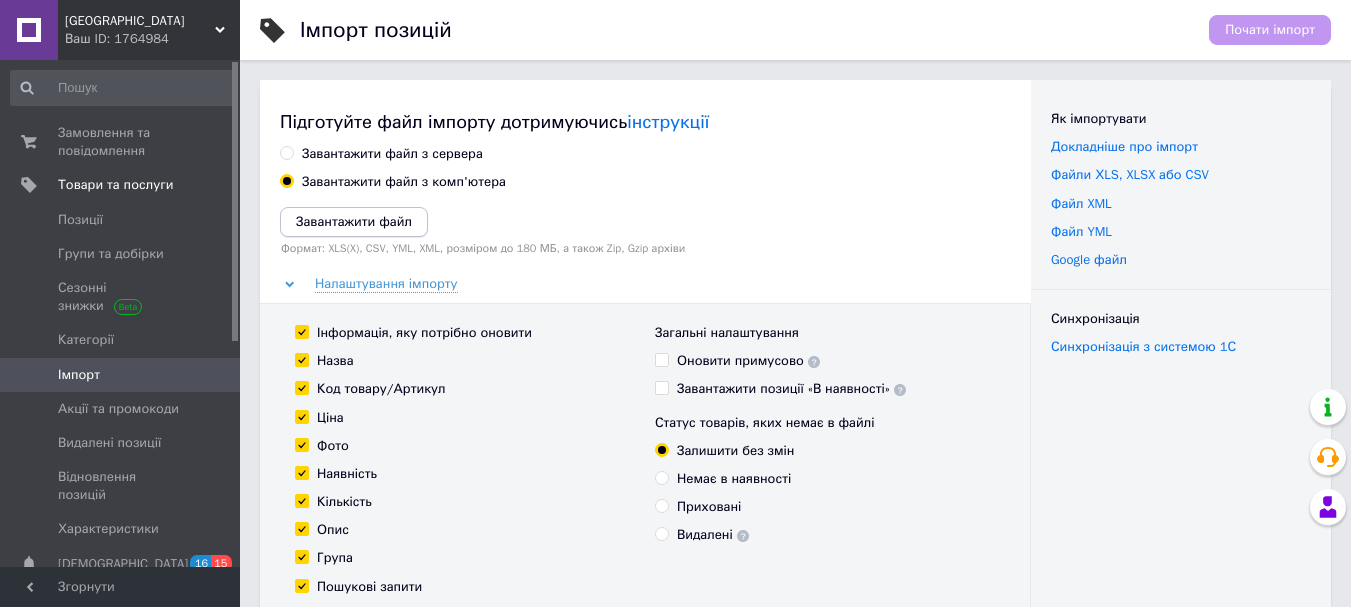 click on "Завантажити файл" at bounding box center (354, 221) 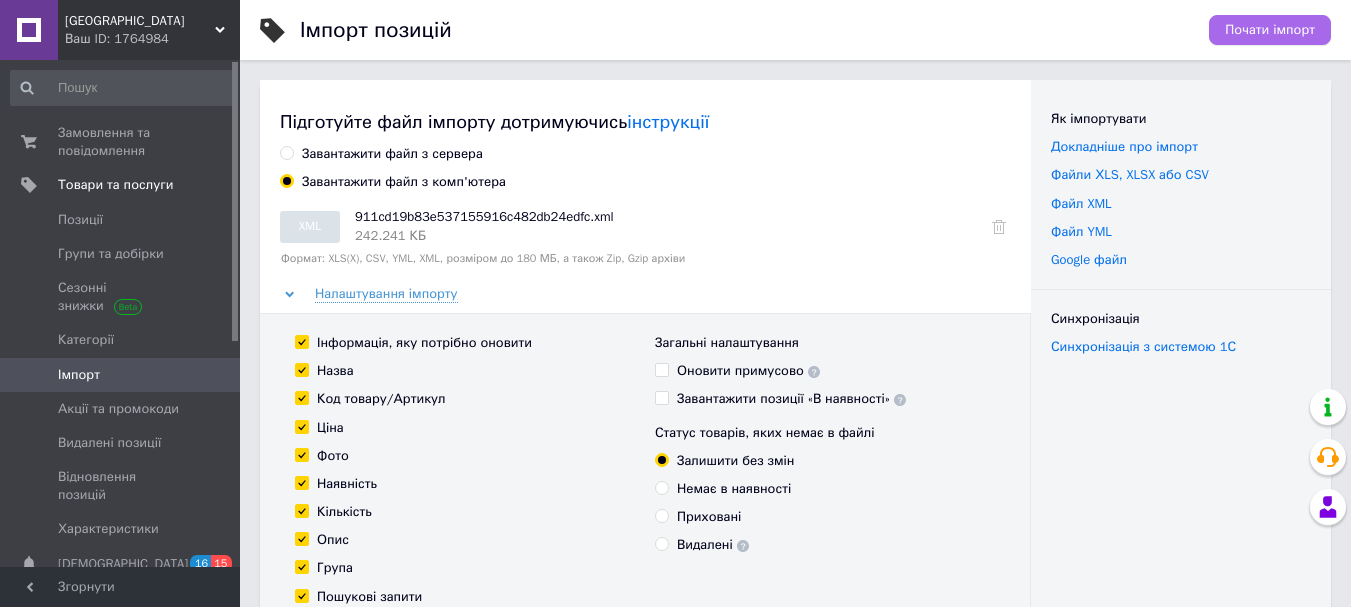 click on "Почати імпорт" at bounding box center (1270, 30) 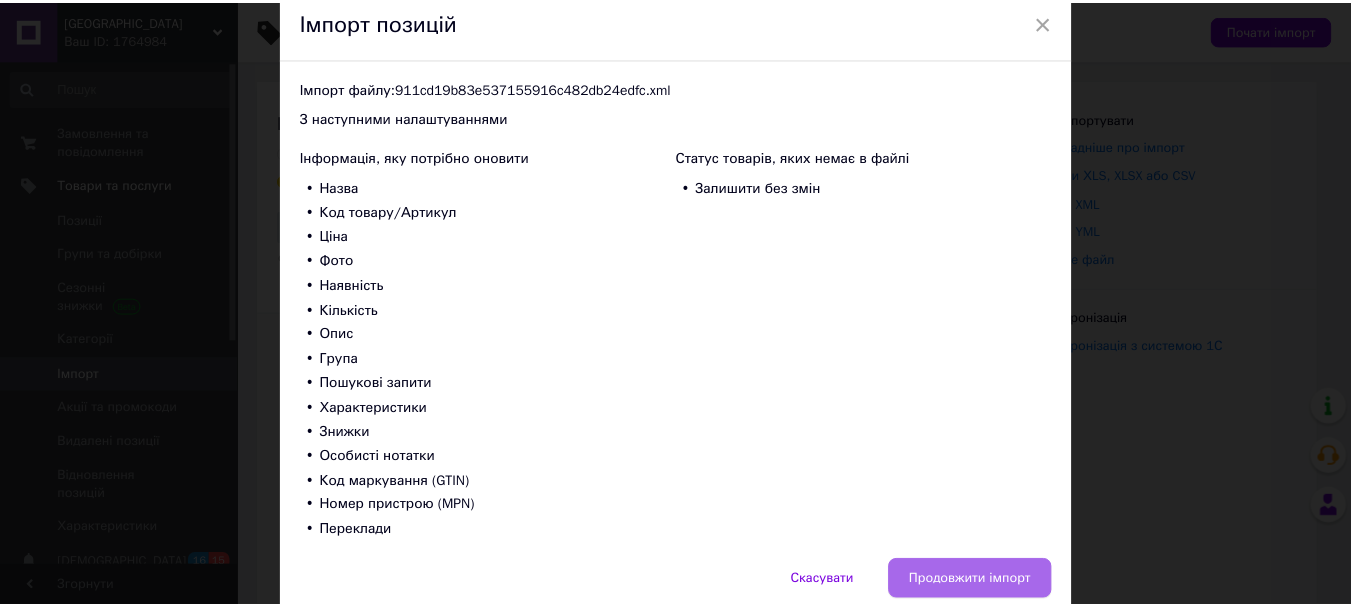 scroll, scrollTop: 167, scrollLeft: 0, axis: vertical 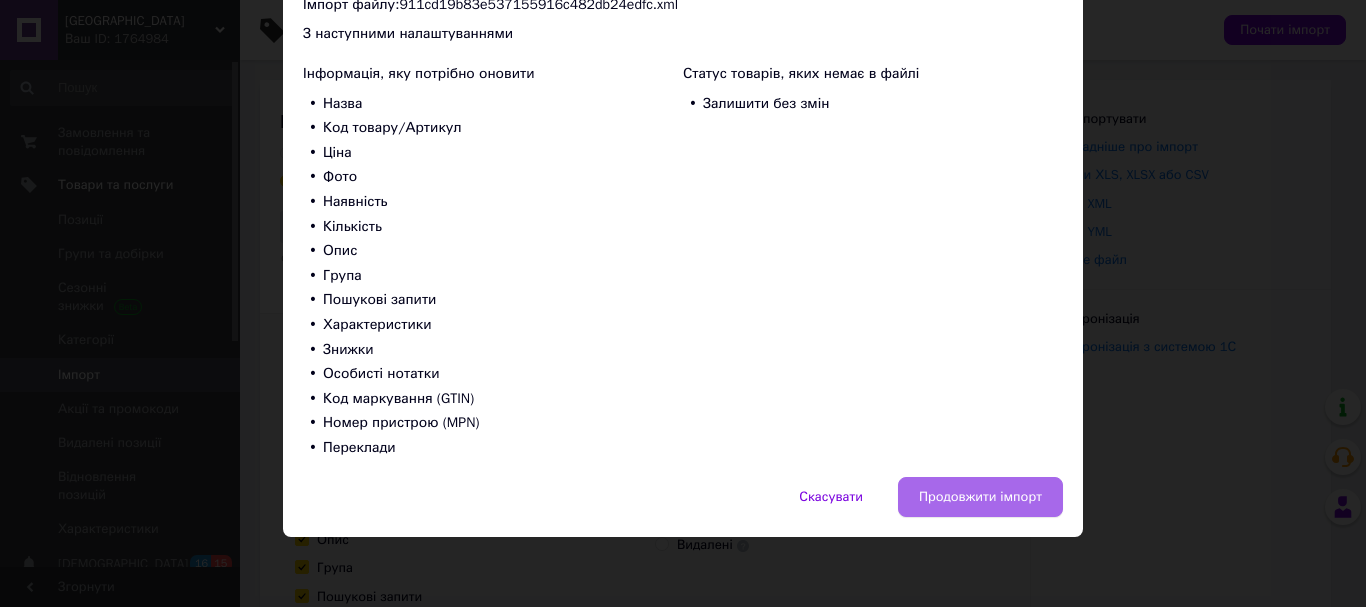 click on "Продовжити імпорт" at bounding box center [980, 497] 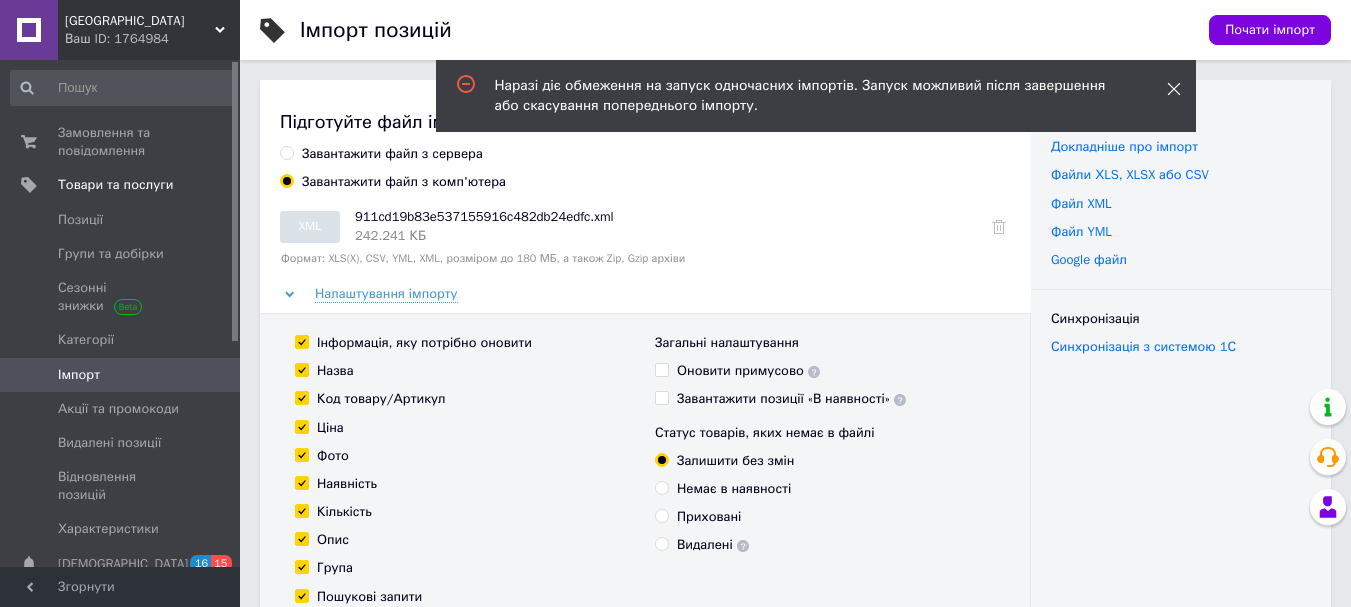 click at bounding box center [1174, 89] 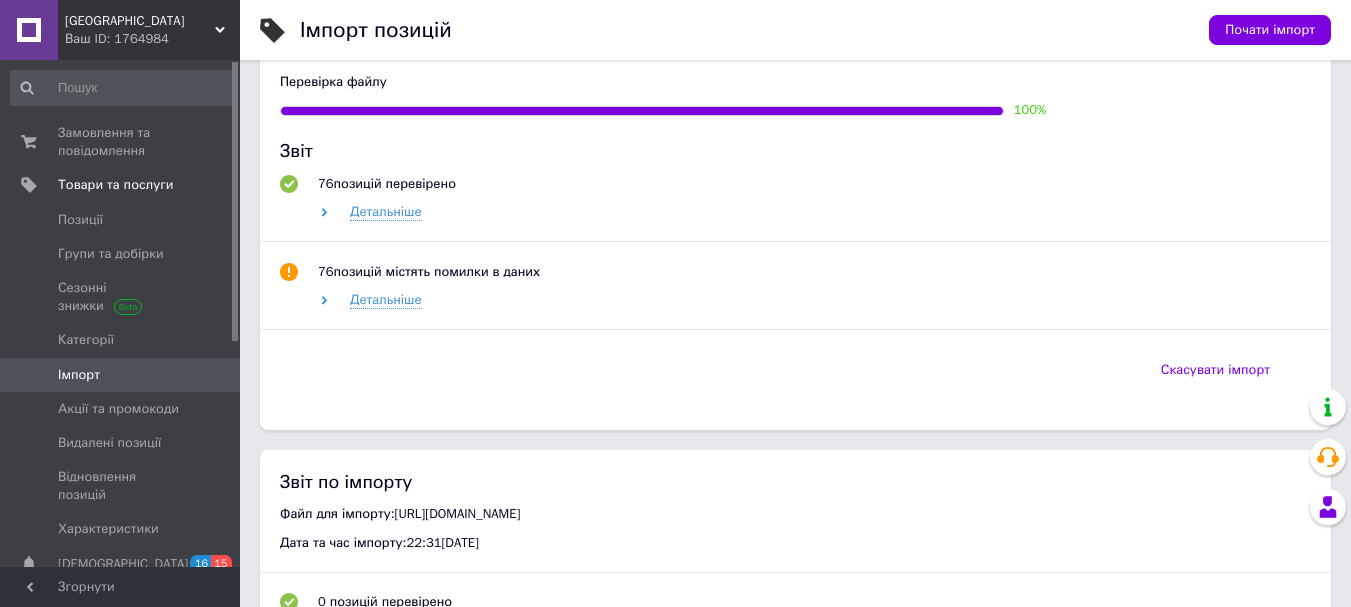 scroll, scrollTop: 864, scrollLeft: 0, axis: vertical 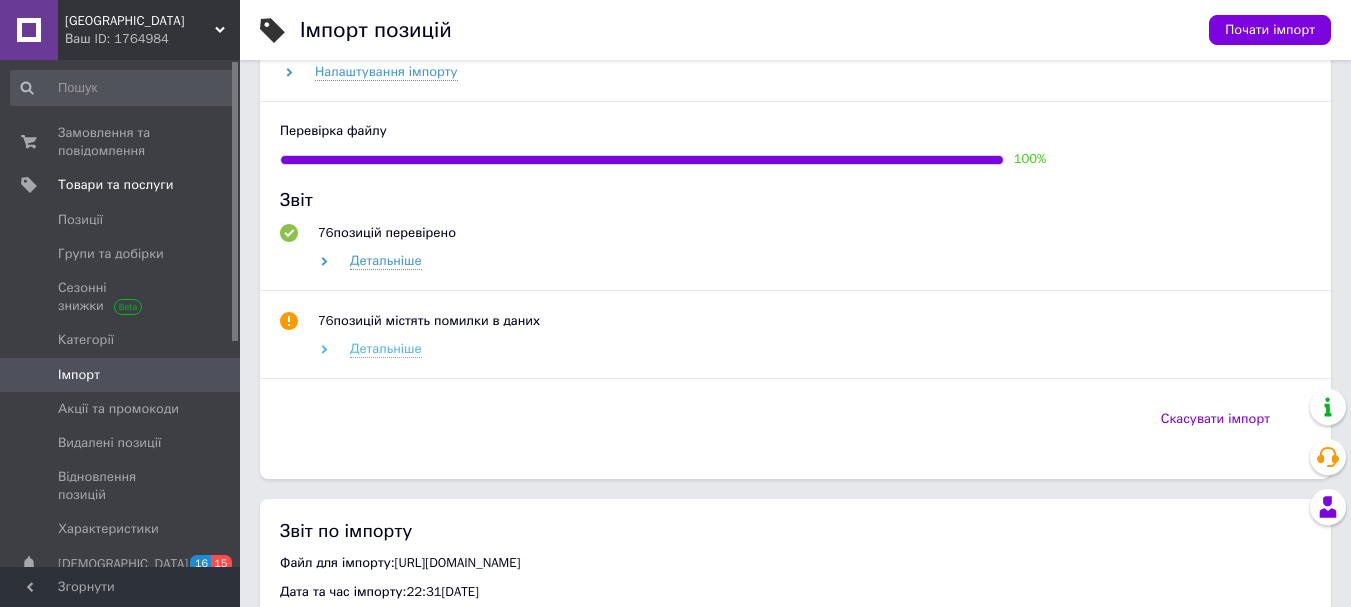 click on "Детальніше" at bounding box center (386, 349) 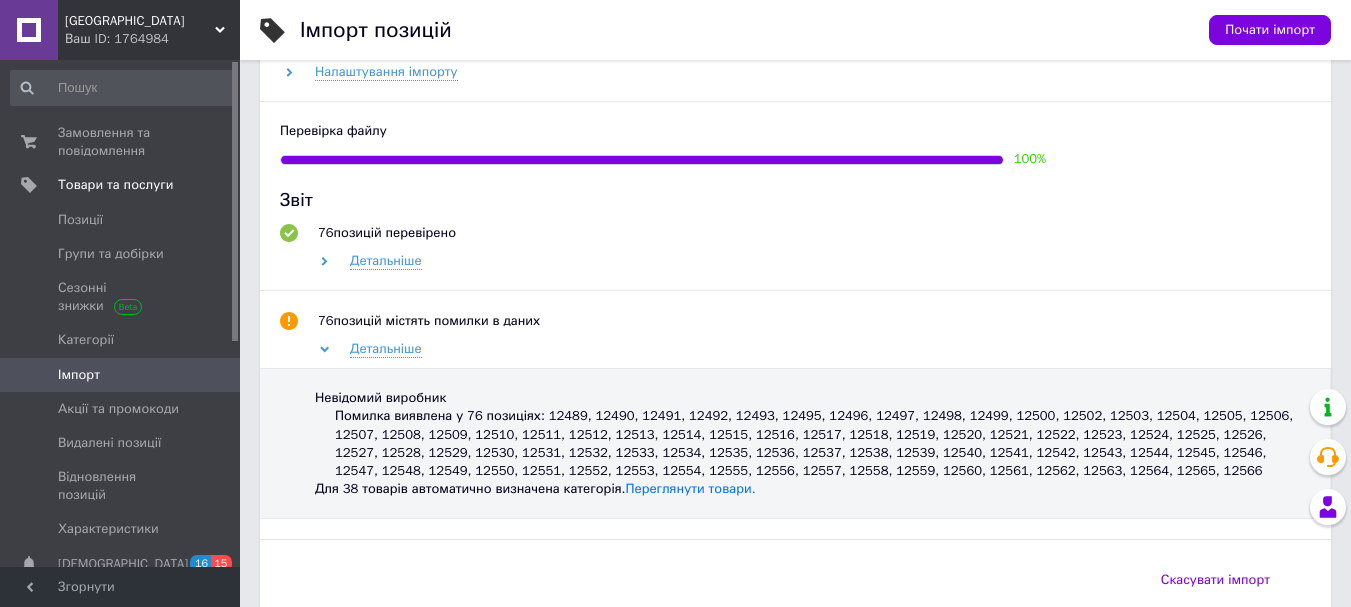 click on "76  позицій містять помилки   в даних Детальніше Невідомий виробник Помилка виявлена у 76 позиціях: 12489, 12490, 12491, 12492, 12493, 12495, 12496, 12497, 12498, 12499, 12500, 12502, 12503, 12504, 12505, 12506, 12507, 12508, 12509, 12510, 12511, 12512, 12513, 12514, 12515, 12516, 12517, 12518, 12519, 12520, 12521, 12522, 12523, 12524, 12525, 12526, 12527, 12528, 12529, 12530, 12531, 12532, 12533, 12534, 12535, 12536, 12537, 12538, 12539, 12540, 12541, 12542, 12543, 12544, 12545, 12546, 12547, 12548, 12549, 12550, 12551, 12552, 12553, 12554, 12555, 12556, 12557, 12558, 12559, 12560, 12561, 12562, 12563, 12564, 12565, 12566 Для 38 товарів автоматично визначена категорія.  Переглянути товари." at bounding box center (795, 425) 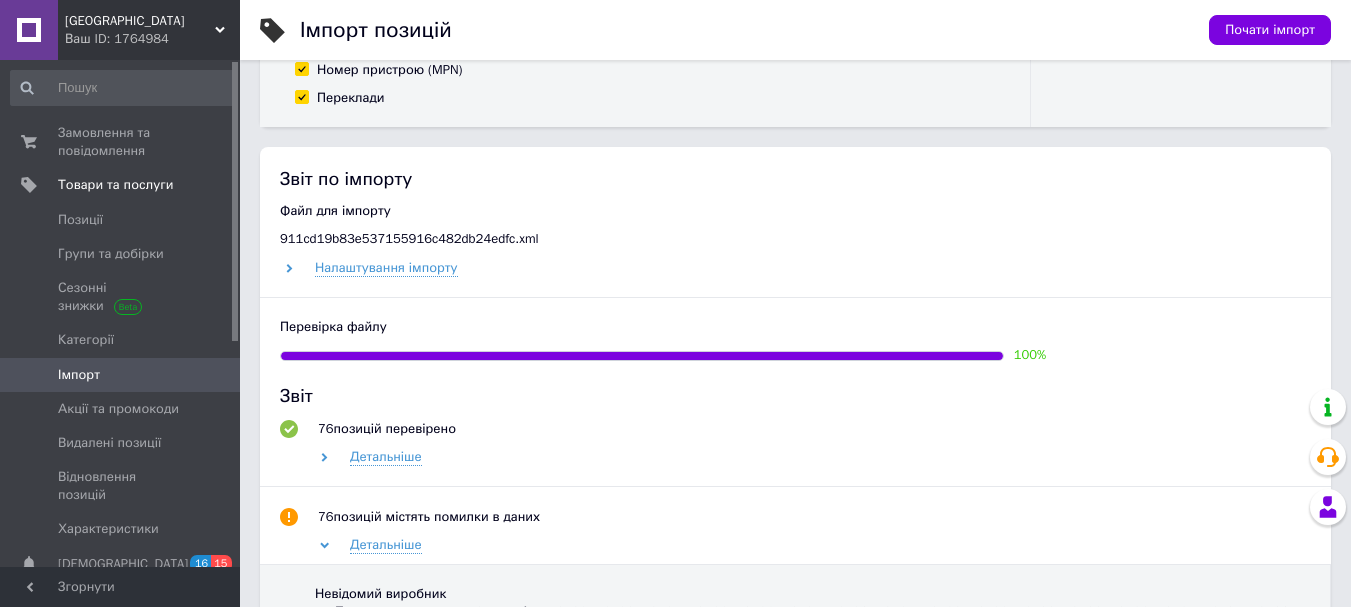 scroll, scrollTop: 728, scrollLeft: 0, axis: vertical 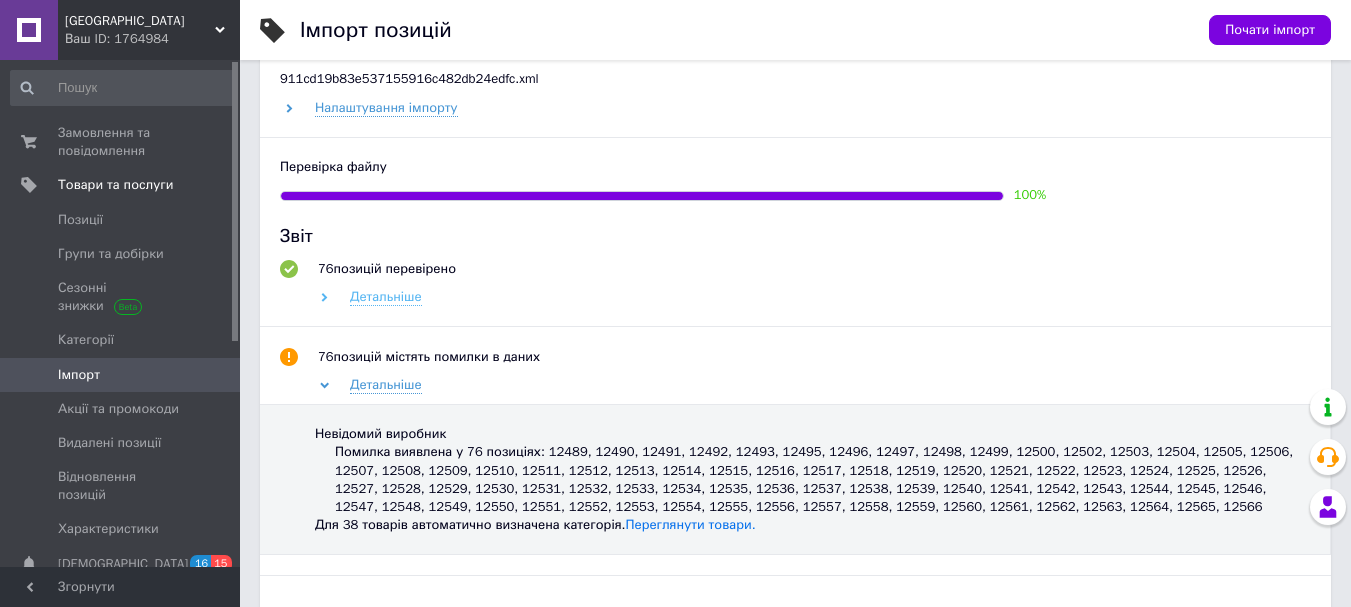 click on "Детальніше" at bounding box center (386, 297) 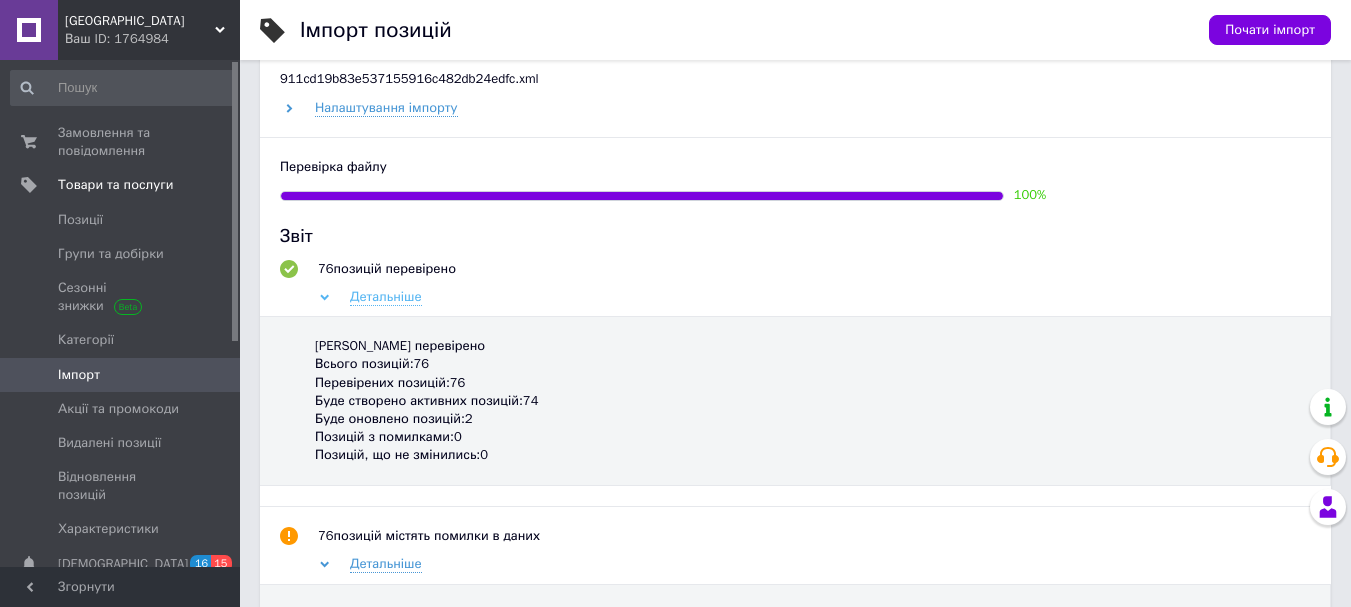 click on "Детальніше" at bounding box center [386, 297] 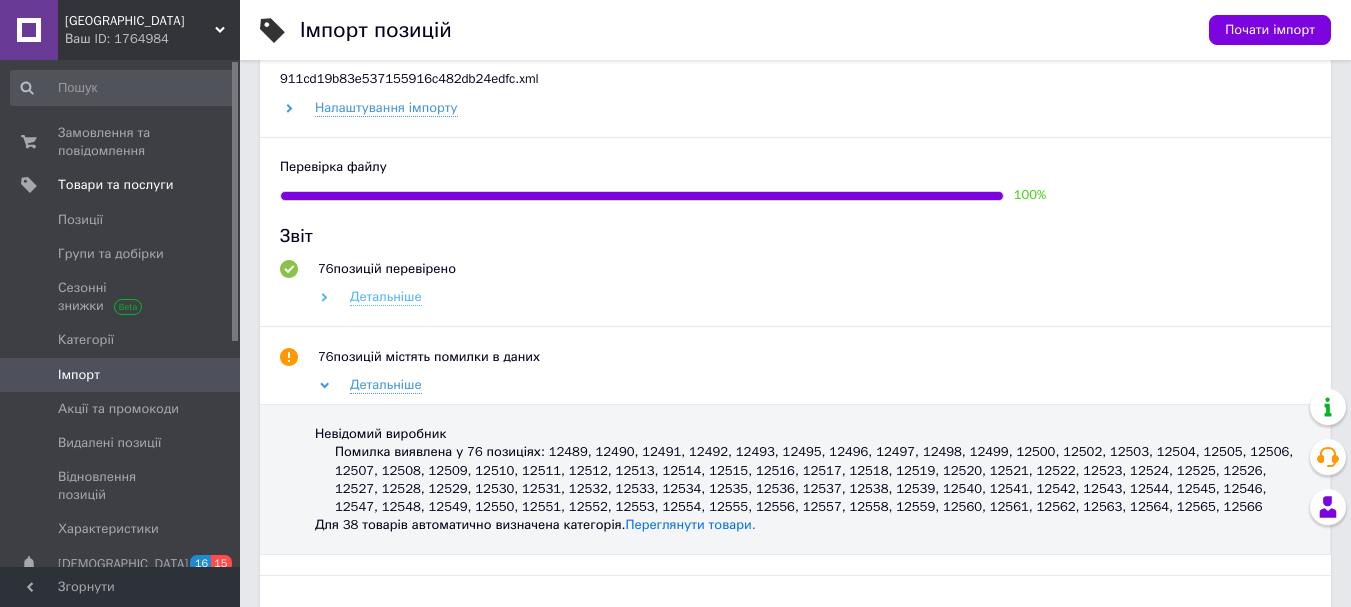 click on "Детальніше" at bounding box center [386, 297] 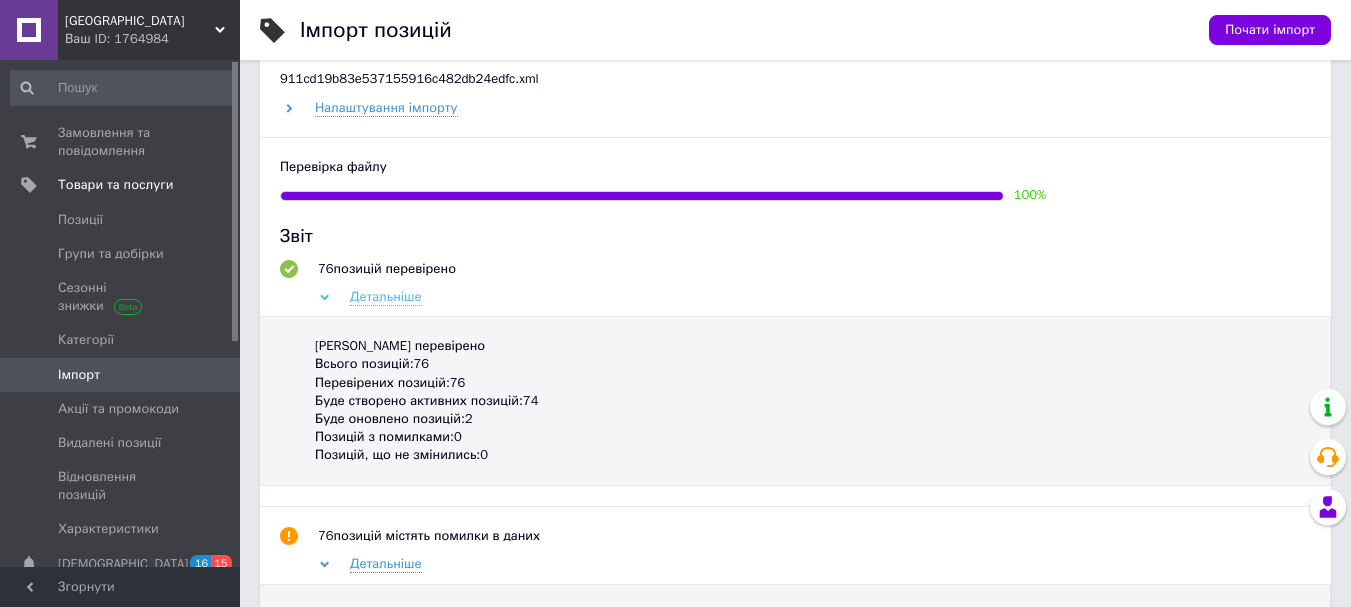 click on "Детальніше" at bounding box center (386, 297) 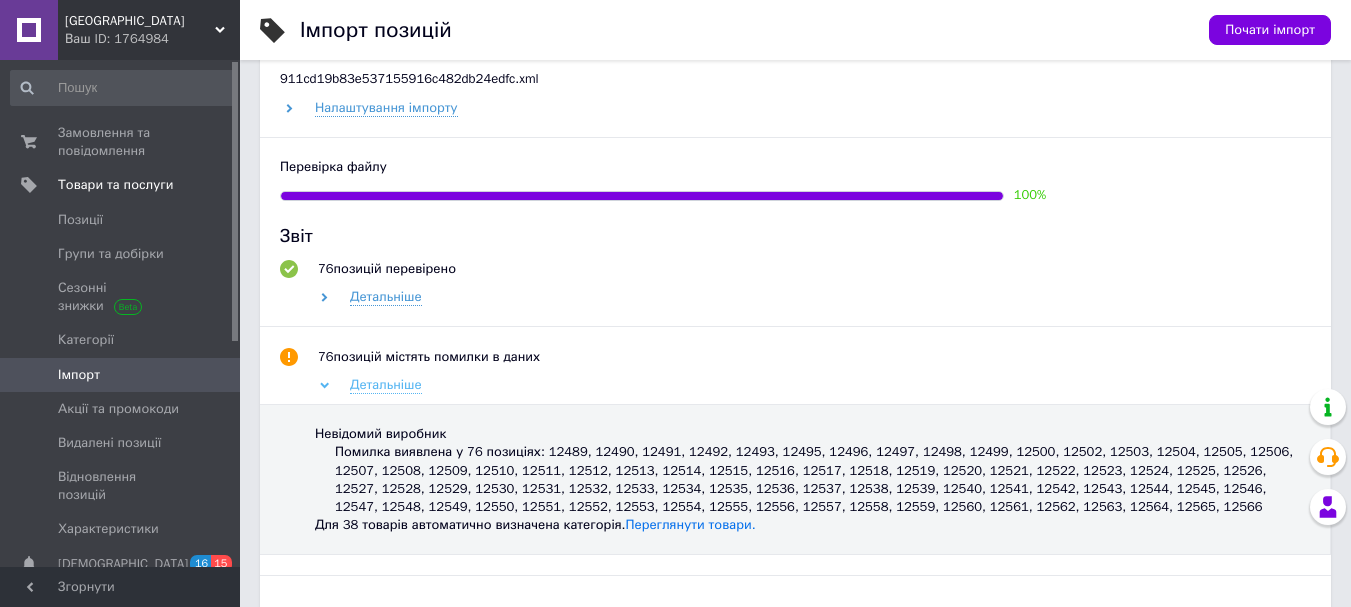 click on "Детальніше" at bounding box center [386, 385] 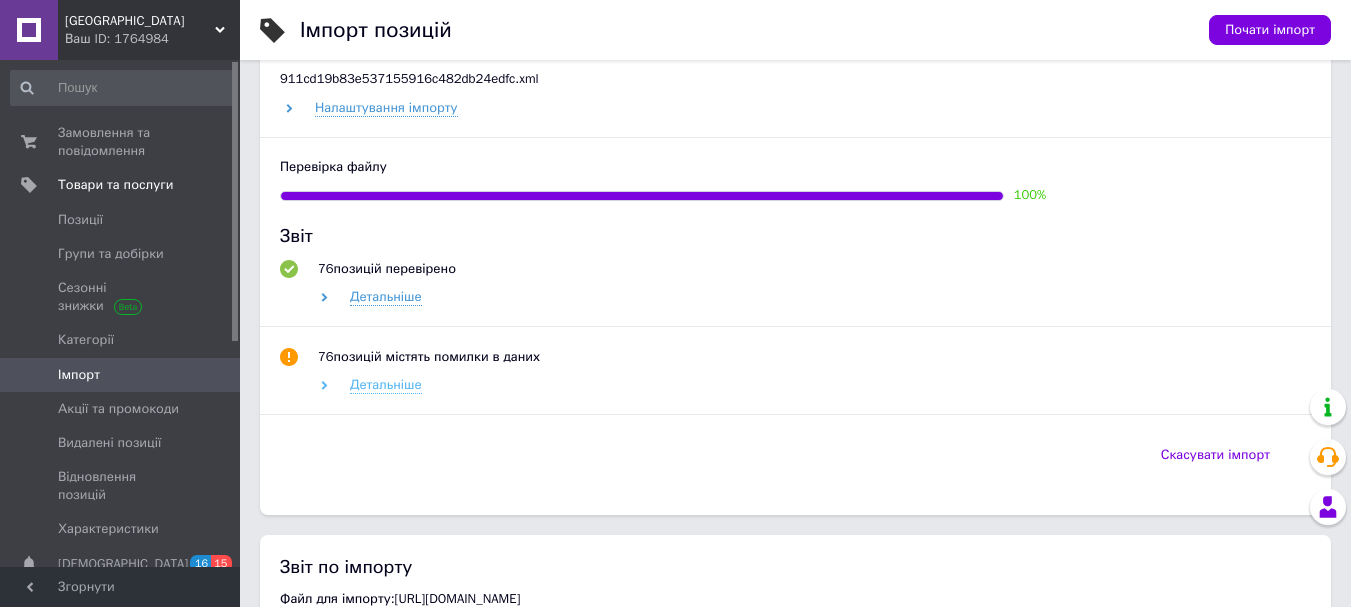 click on "Детальніше" at bounding box center (386, 385) 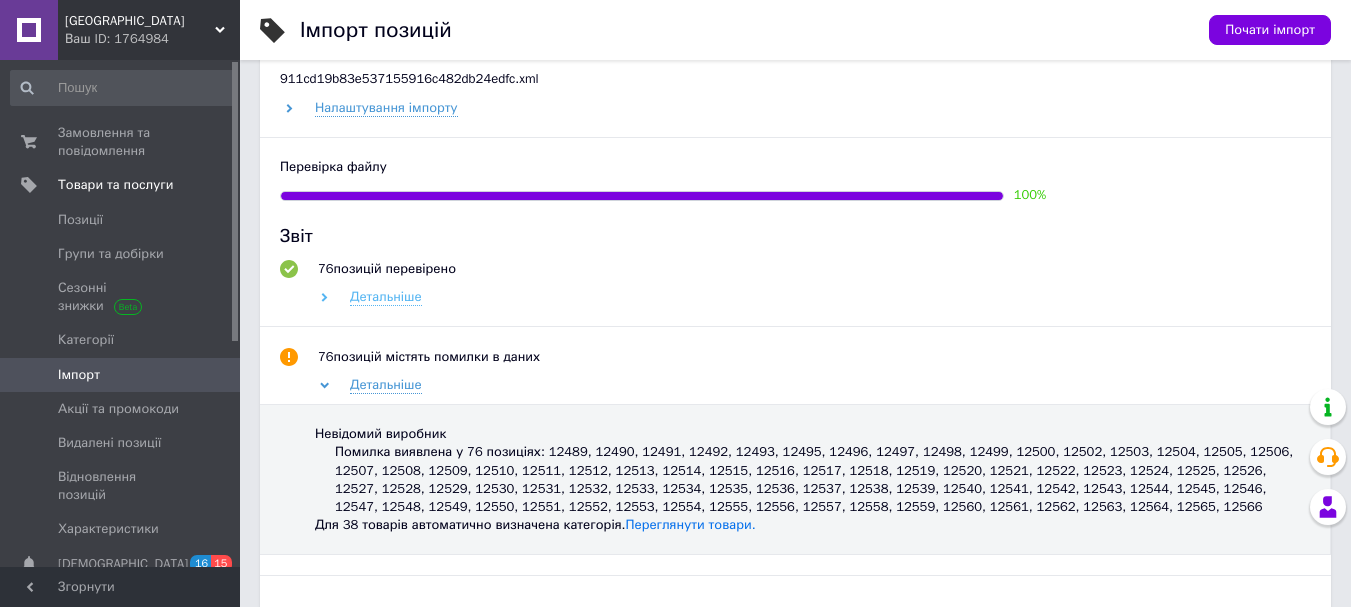 click on "Детальніше" at bounding box center [386, 297] 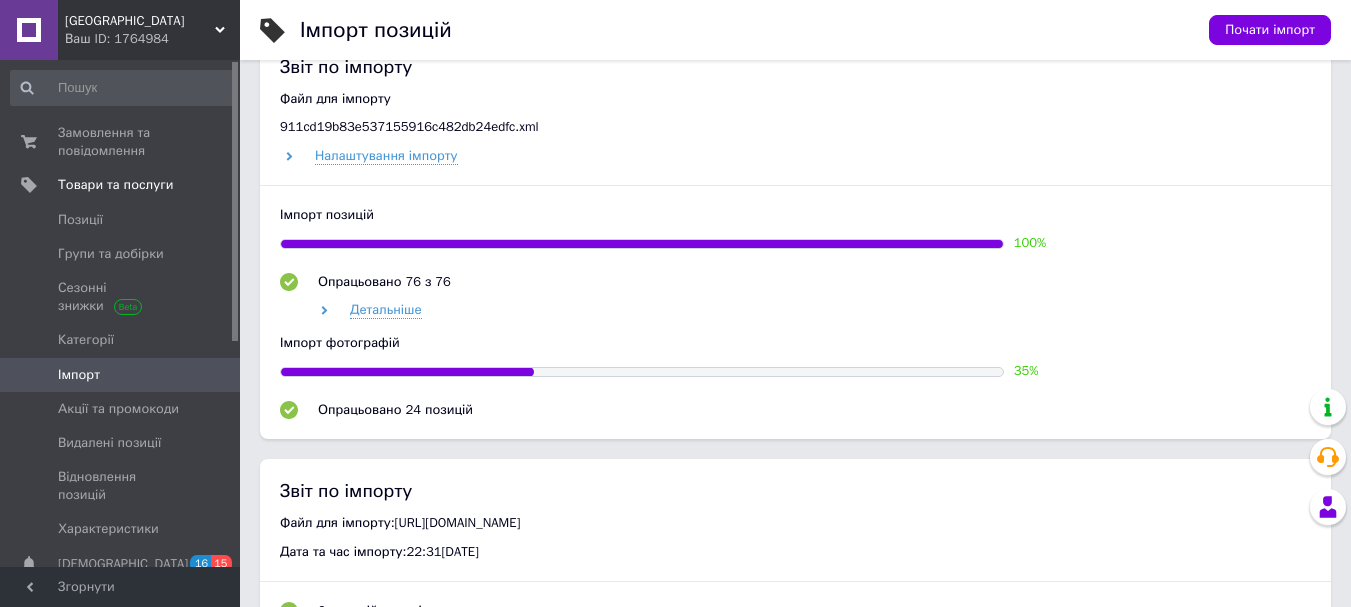 scroll, scrollTop: 800, scrollLeft: 0, axis: vertical 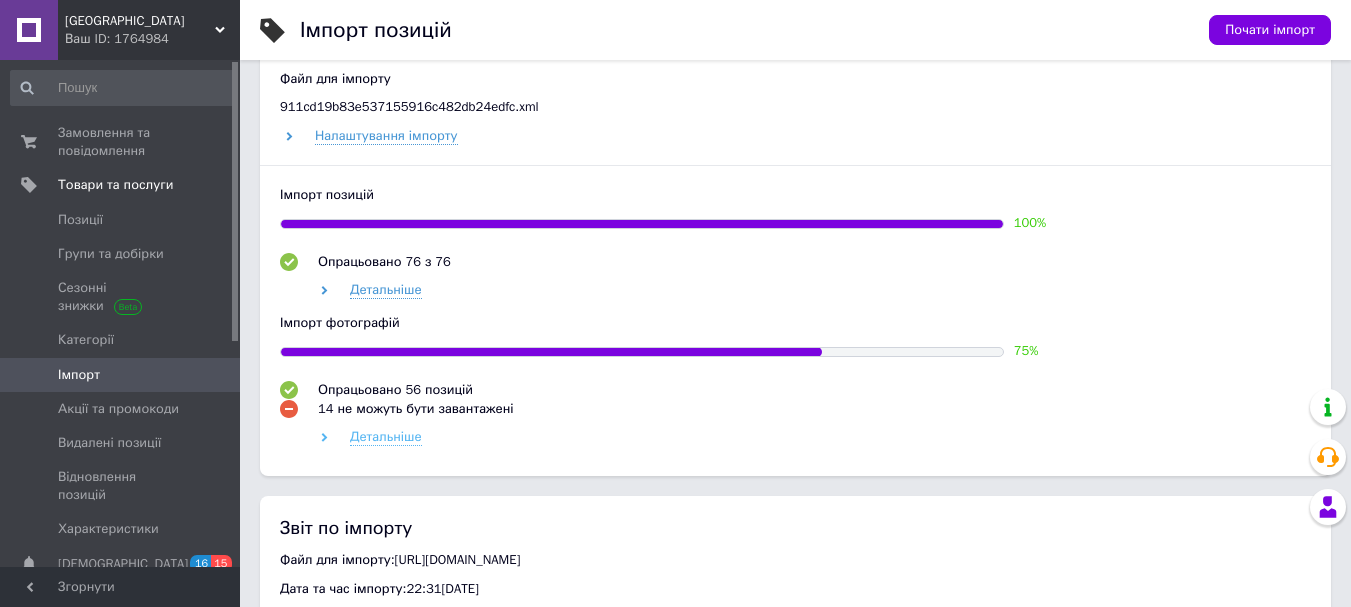 click on "Детальніше" at bounding box center [386, 437] 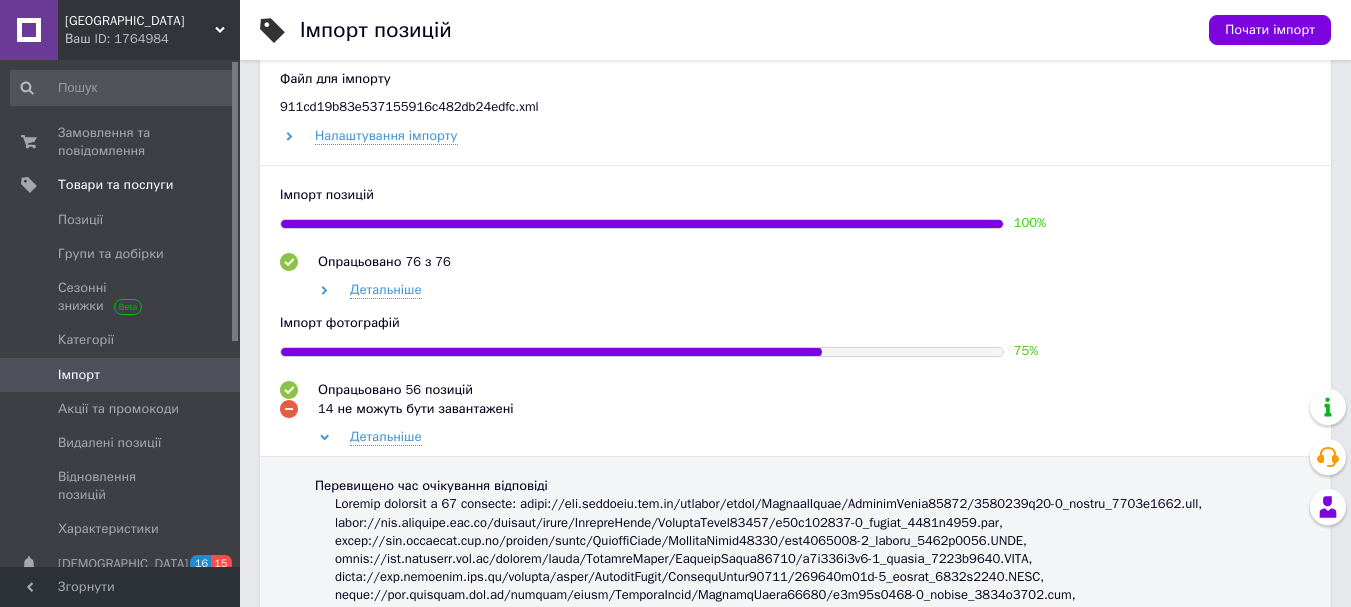 scroll, scrollTop: 700, scrollLeft: 0, axis: vertical 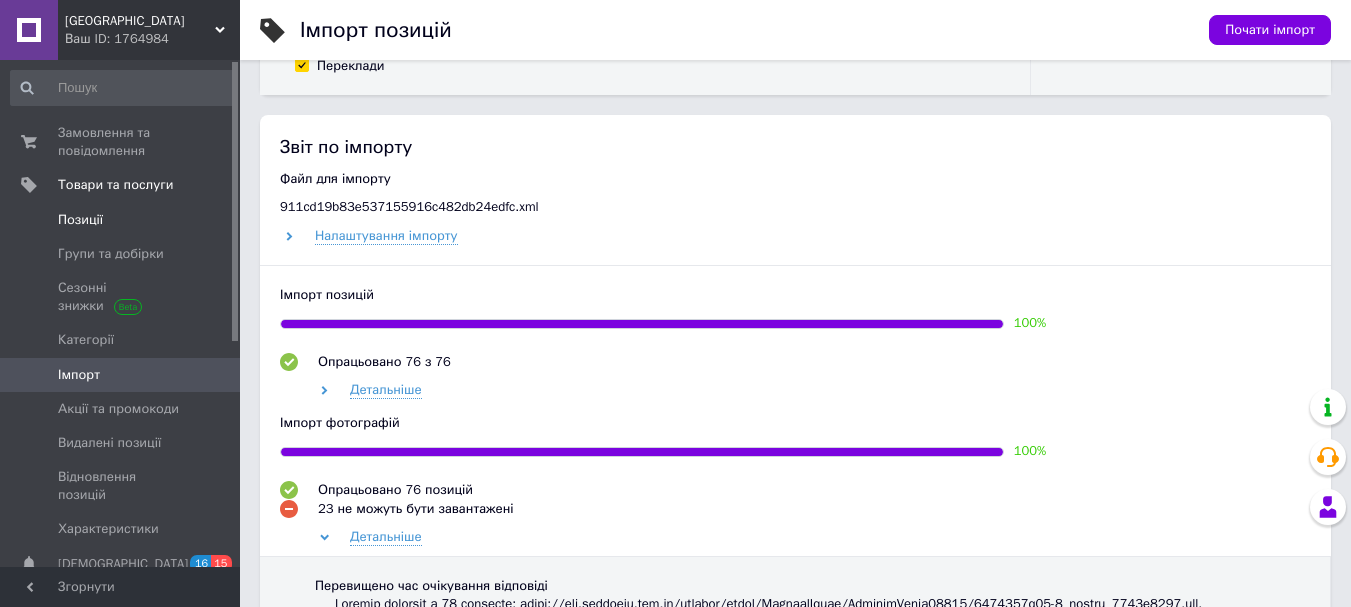 click at bounding box center (29, 220) 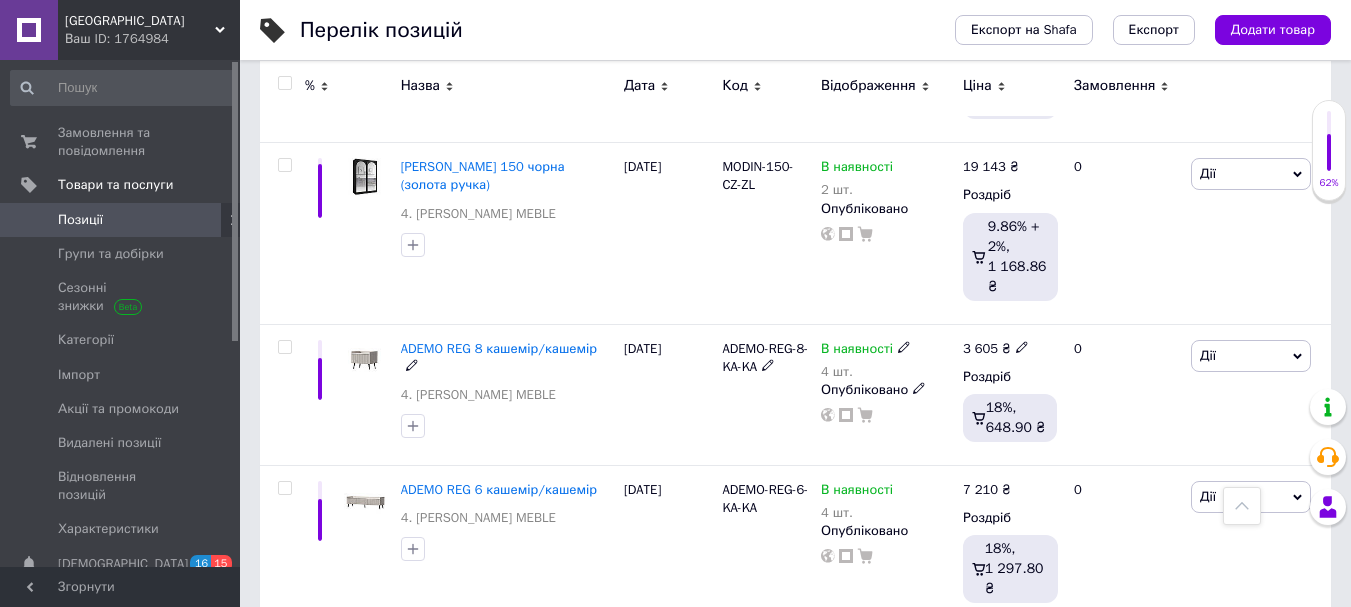 scroll, scrollTop: 2500, scrollLeft: 0, axis: vertical 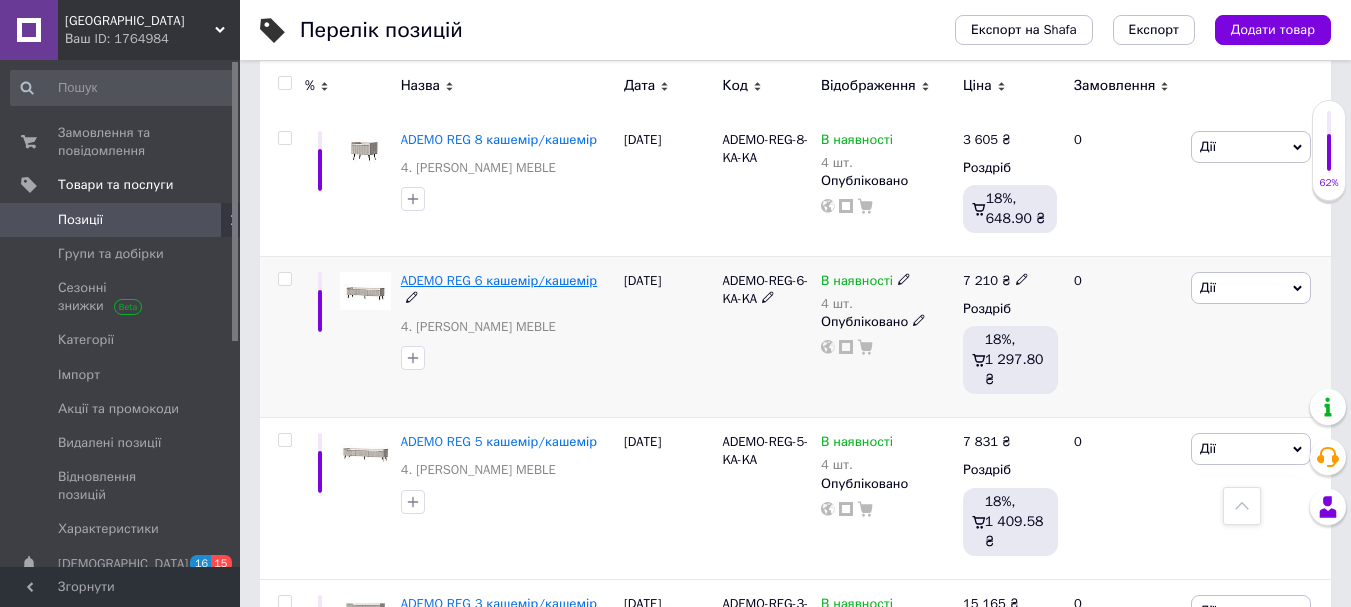 click on "ADEMO REG 6 кашемір/кашемір" at bounding box center [499, 280] 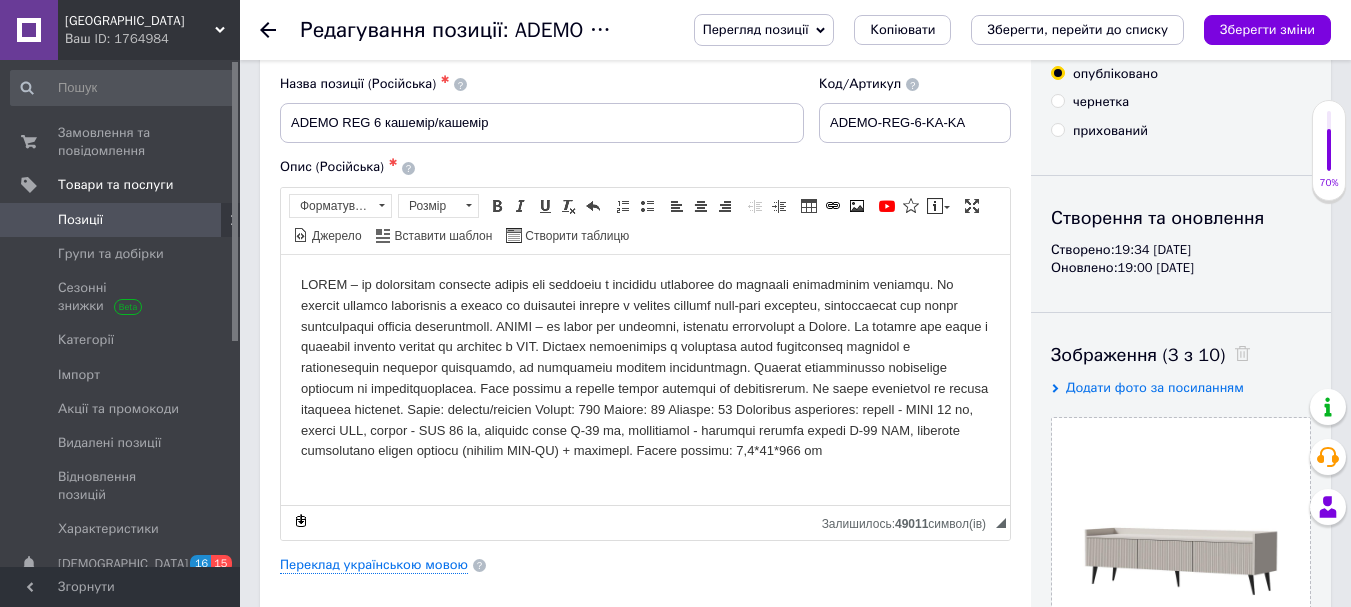 scroll, scrollTop: 200, scrollLeft: 0, axis: vertical 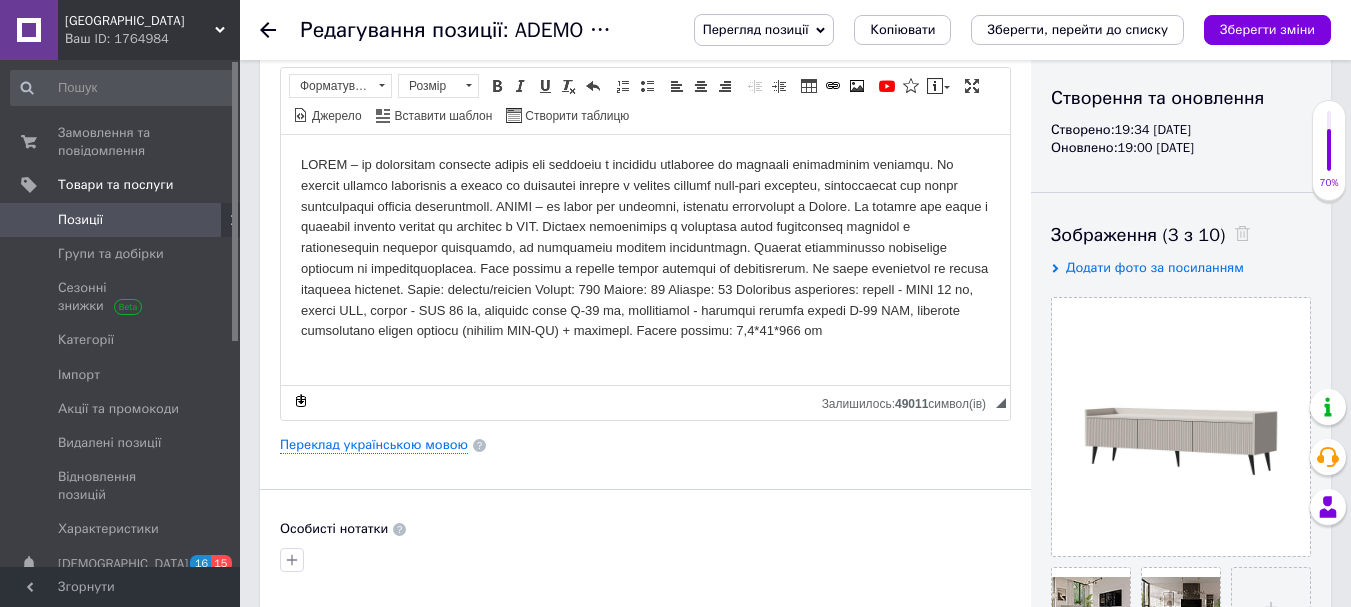 click on "Редагування позиції: ADEMO REG 6 кашемір/[PERSON_NAME] позиції Зберегти та переглянути на сайті Зберегти та переглянути на маркетплейсі Копіювати Зберегти, перейти до списку Зберегти зміни" at bounding box center [795, 30] 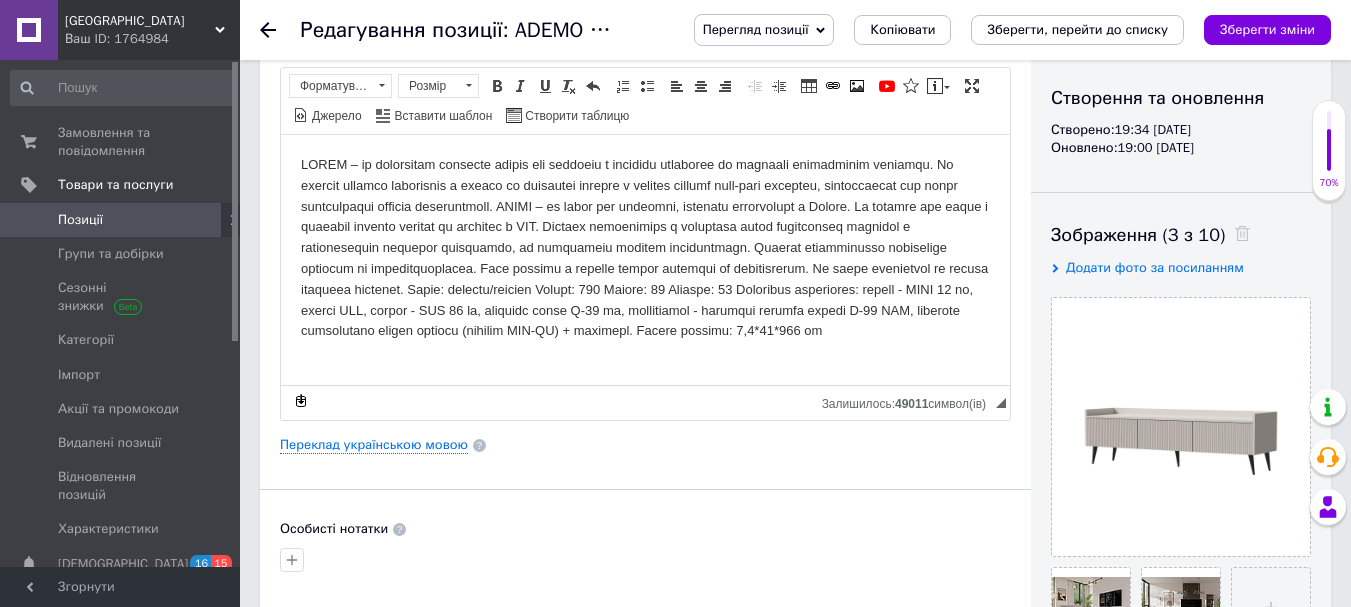 click 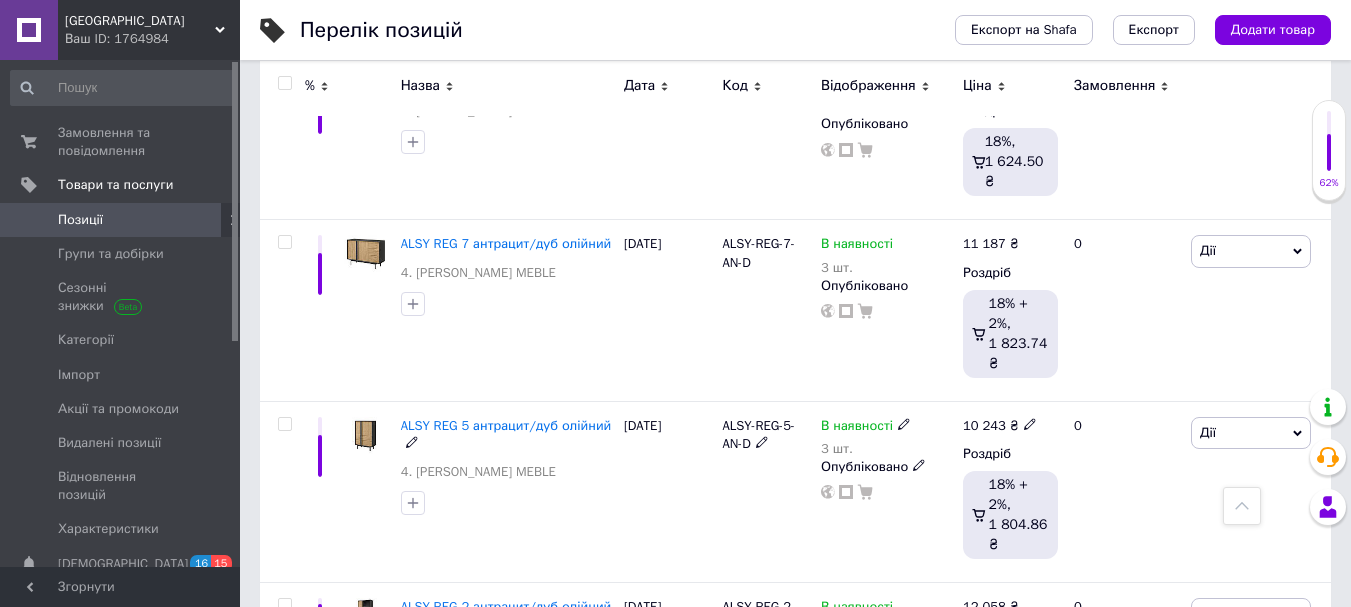 scroll, scrollTop: 5800, scrollLeft: 0, axis: vertical 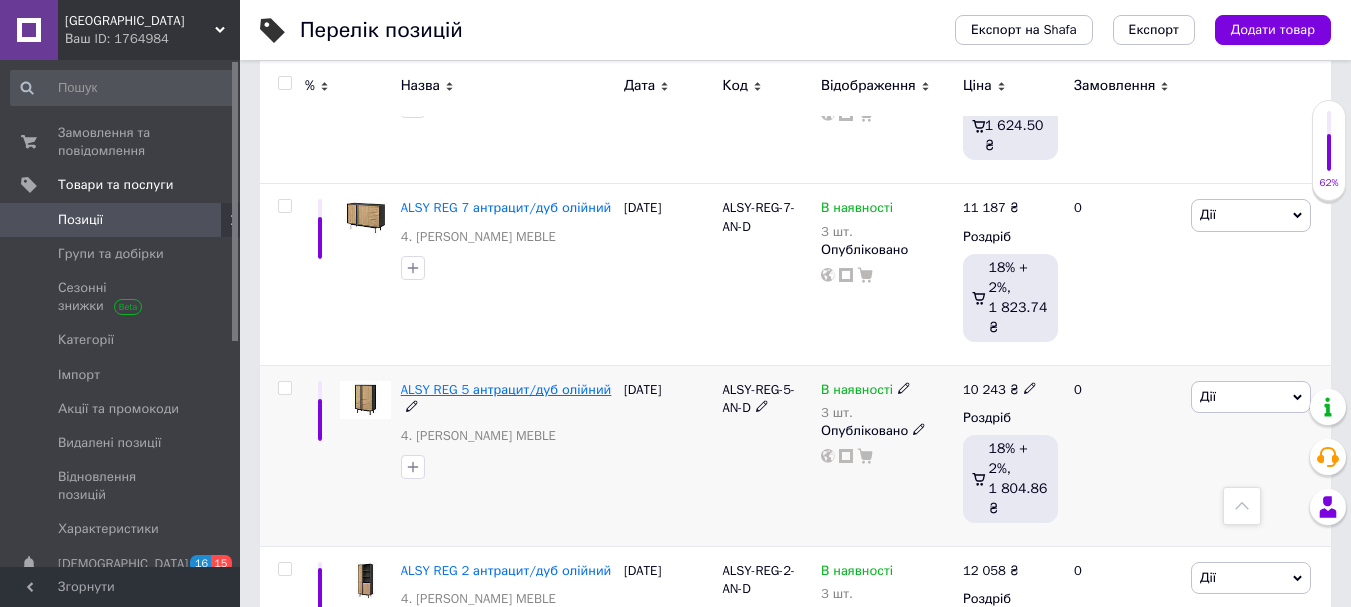 click on "ALSY REG 5 антрацит/дуб олійний" at bounding box center [506, 389] 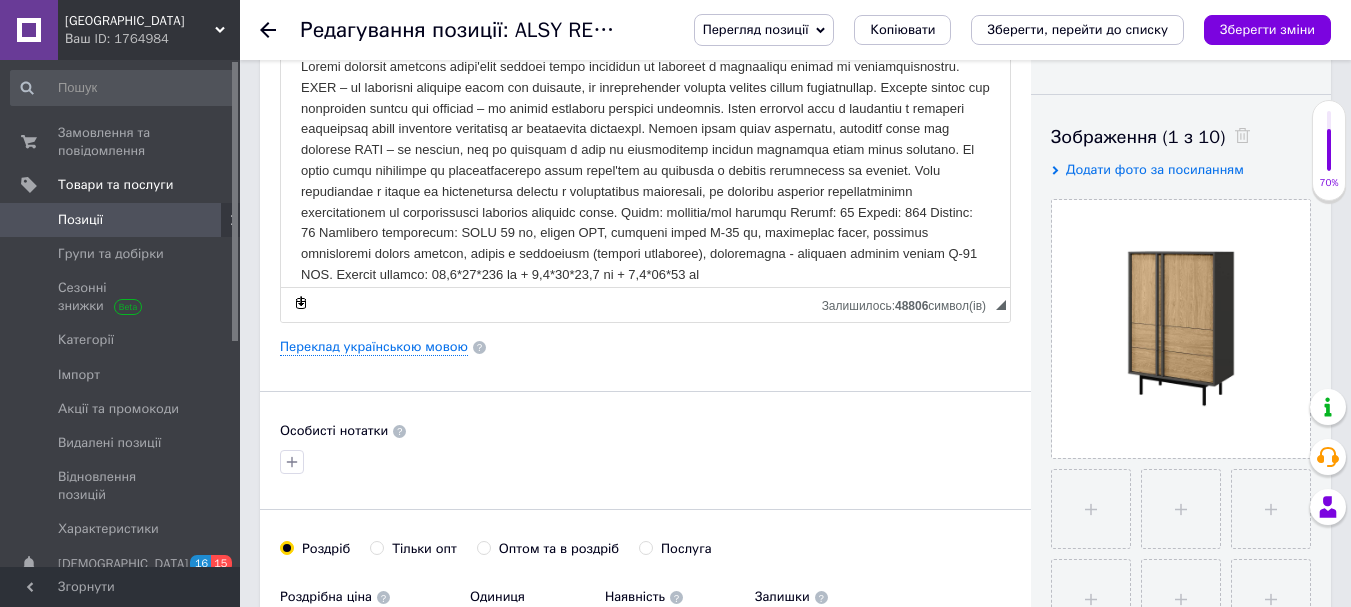 scroll, scrollTop: 300, scrollLeft: 0, axis: vertical 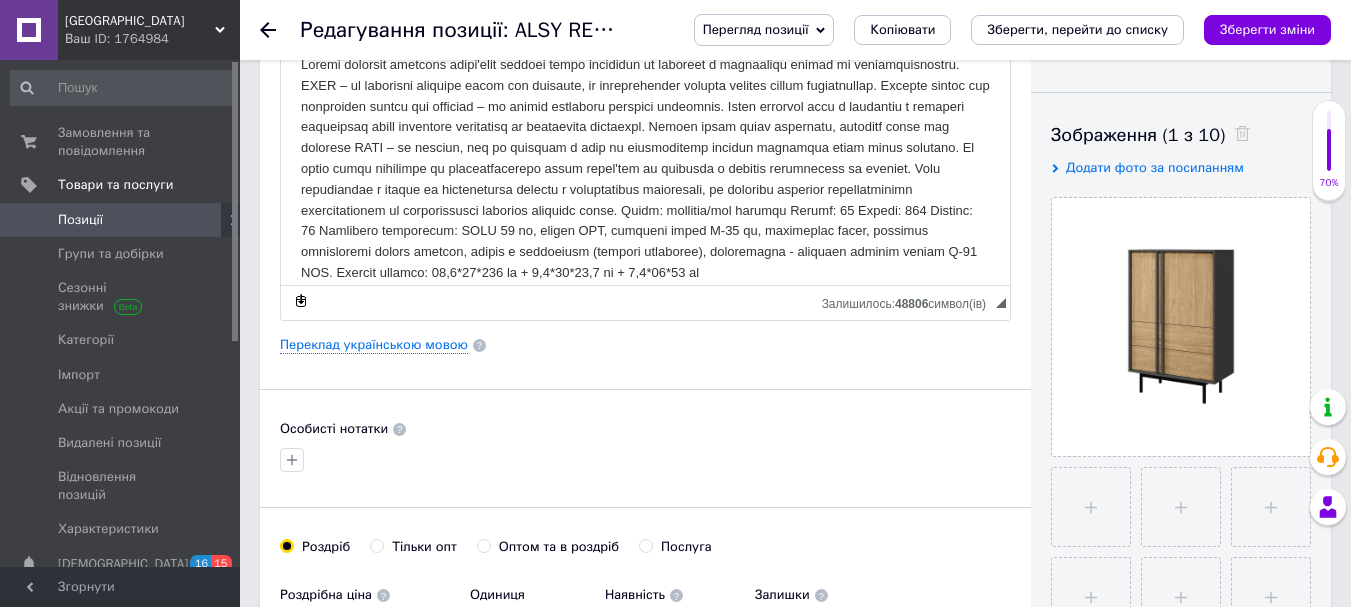 click 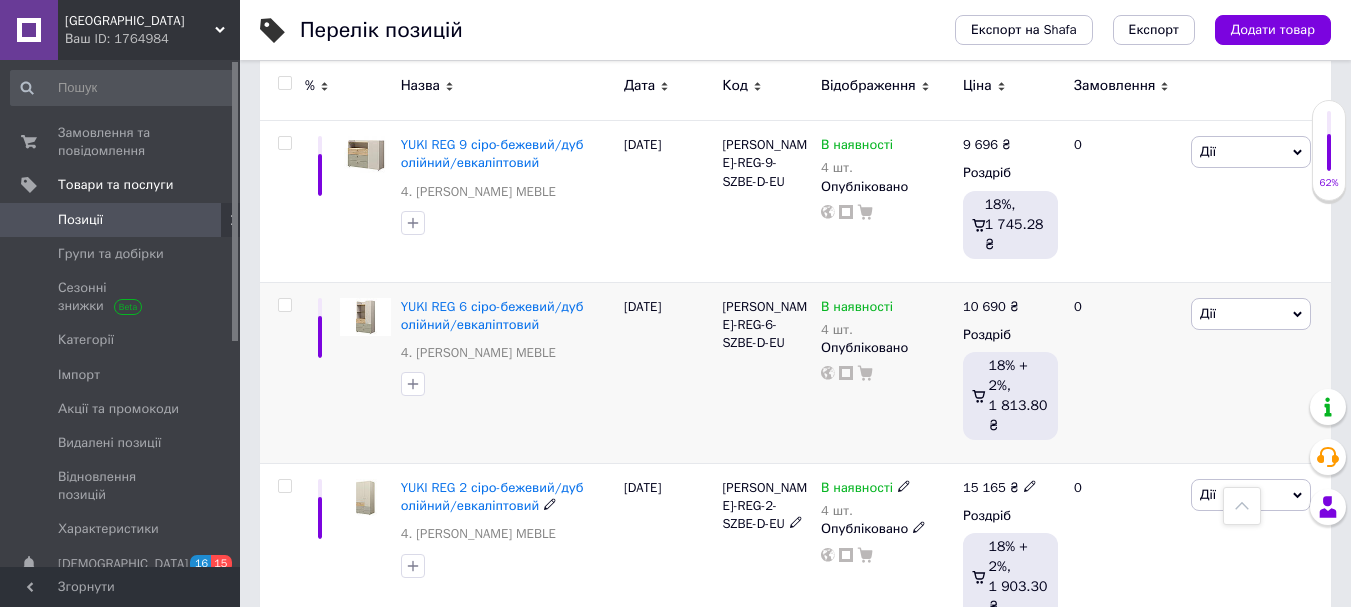 scroll, scrollTop: 12097, scrollLeft: 0, axis: vertical 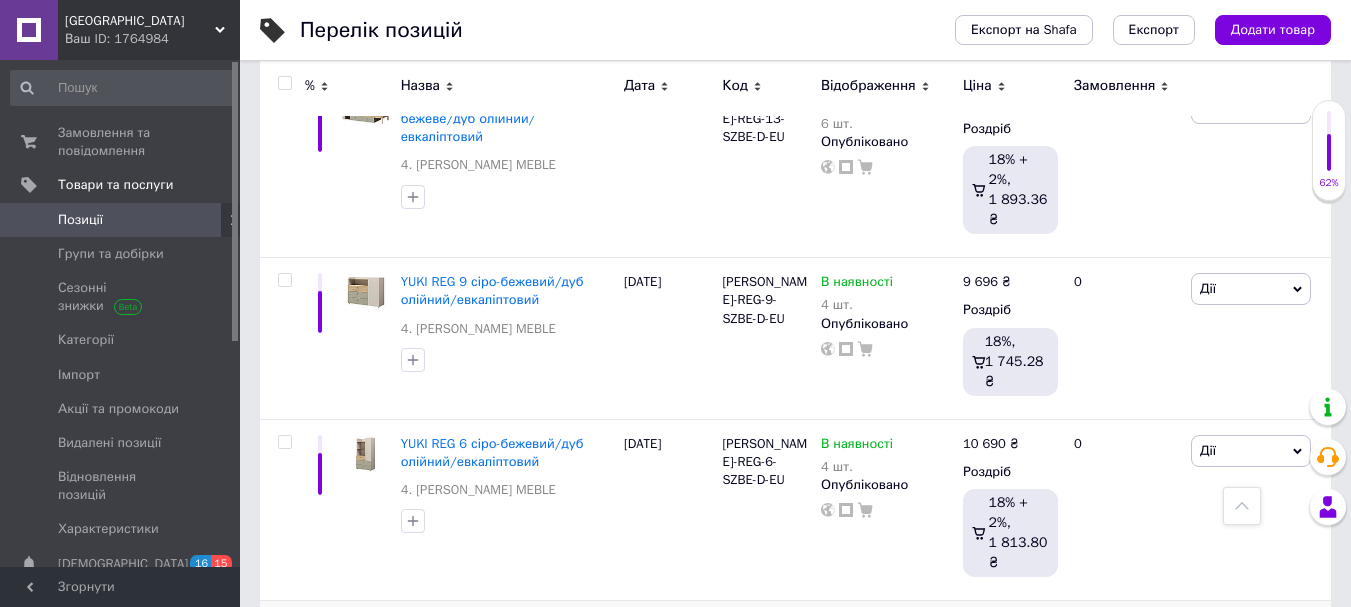 click on "YUKI REG 2 сіро-бежевий/дуб олійний/евкаліптовий" at bounding box center (492, 633) 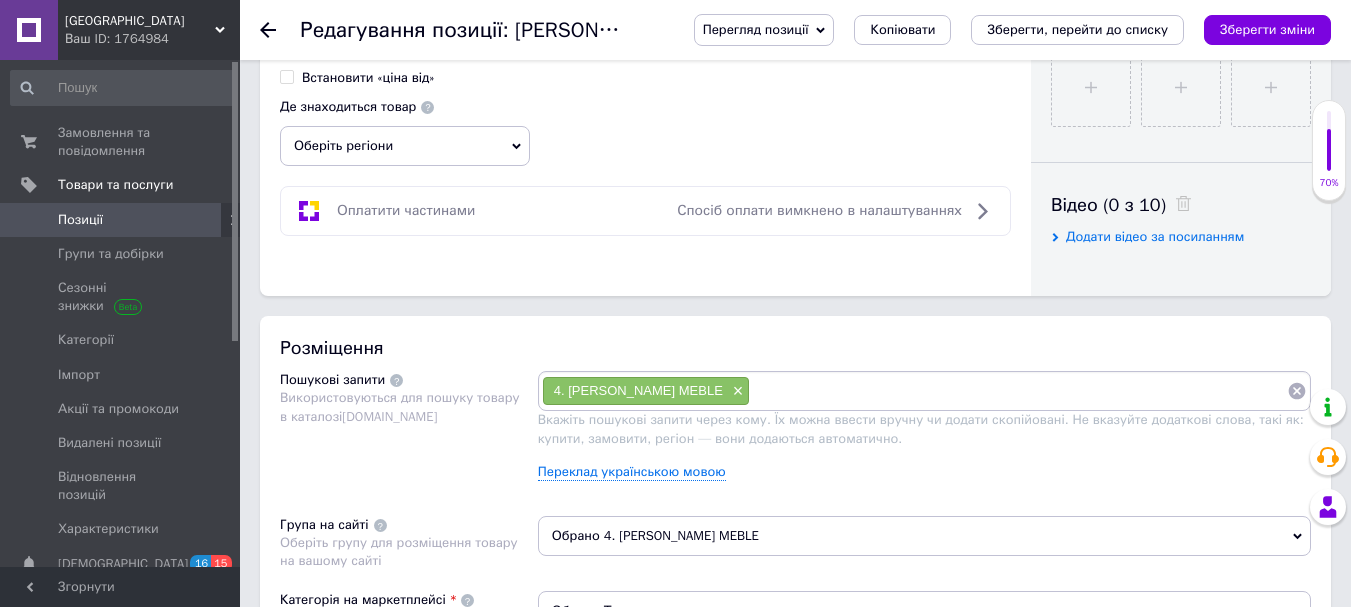 scroll, scrollTop: 1100, scrollLeft: 0, axis: vertical 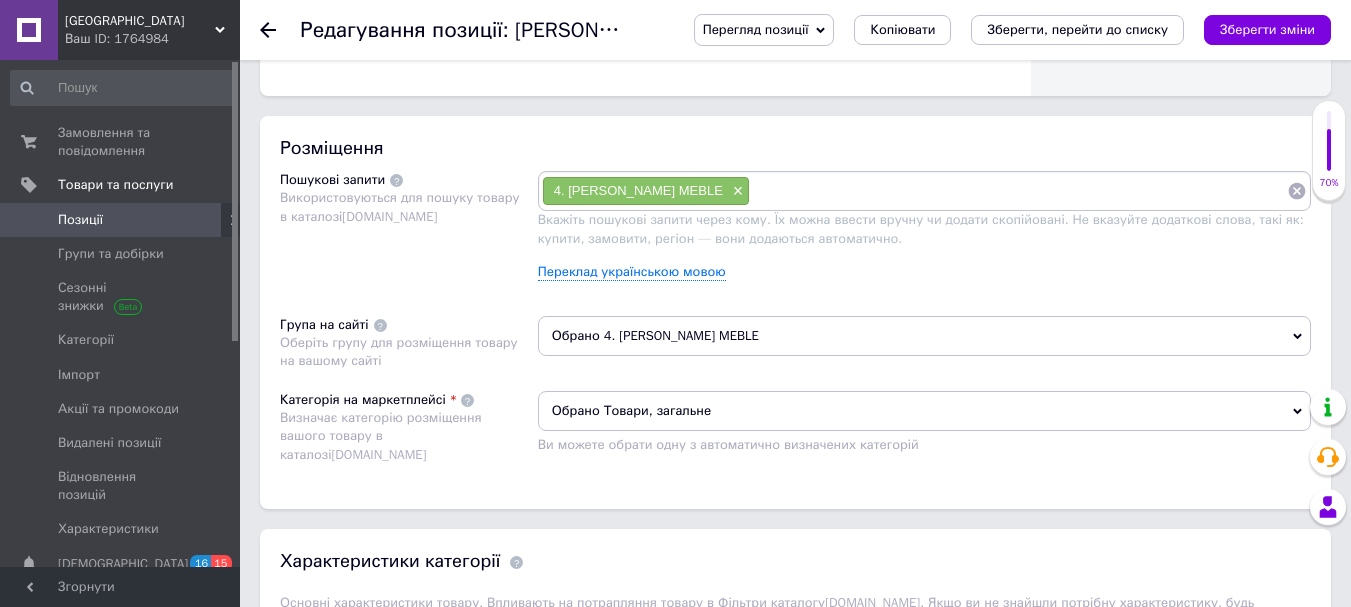 click on "Обрано Товари, загальне" at bounding box center [924, 411] 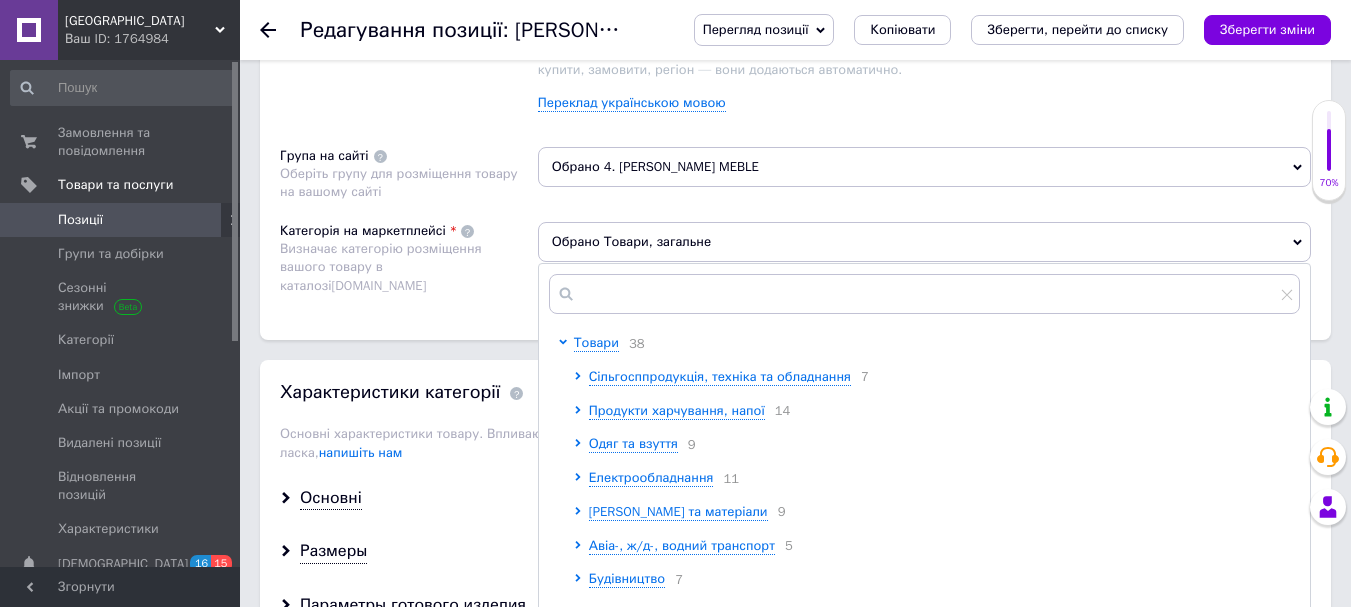 scroll, scrollTop: 1300, scrollLeft: 0, axis: vertical 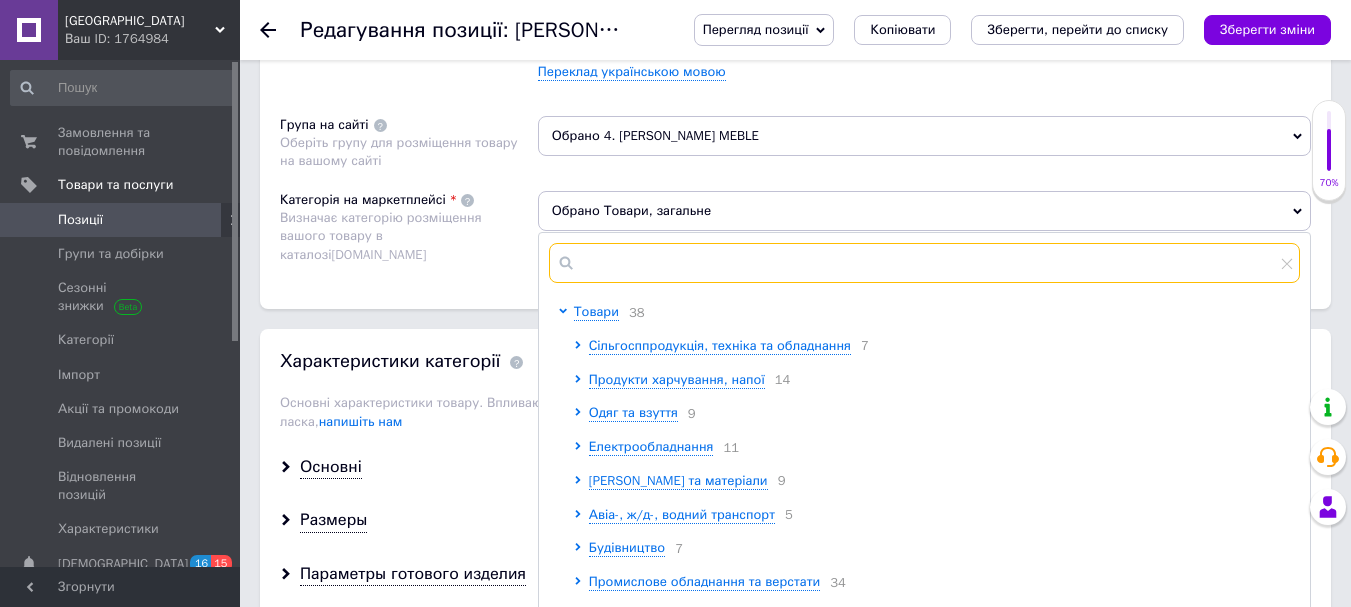 click at bounding box center (924, 263) 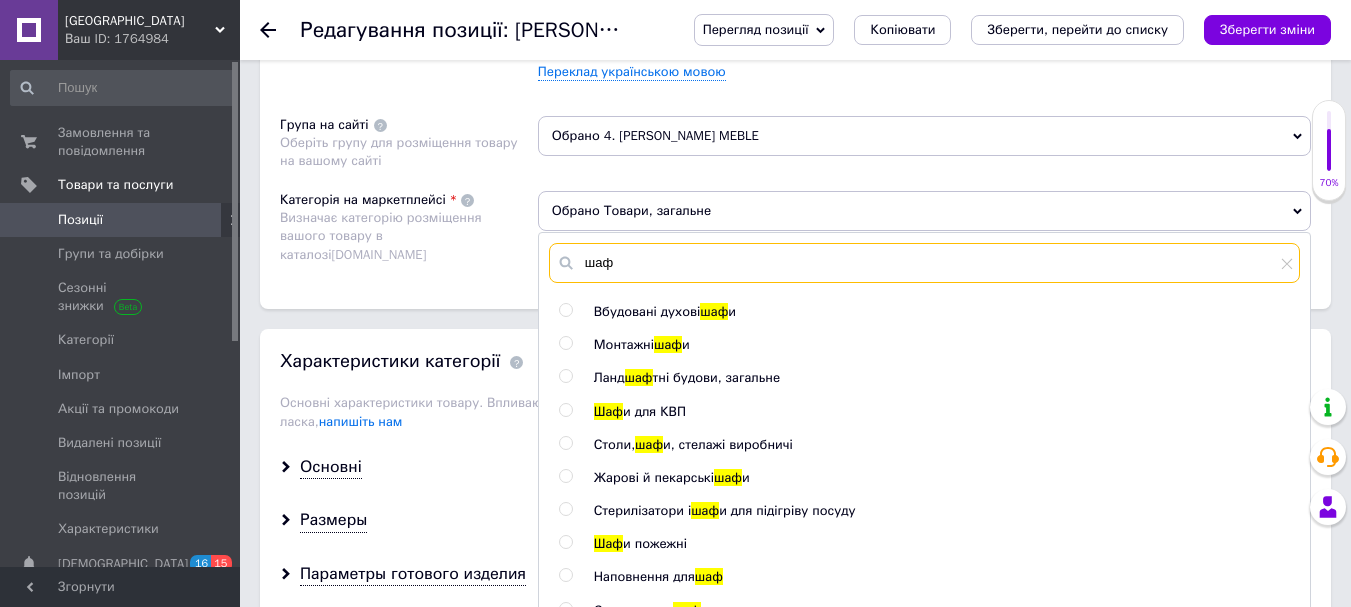 type on "шаф" 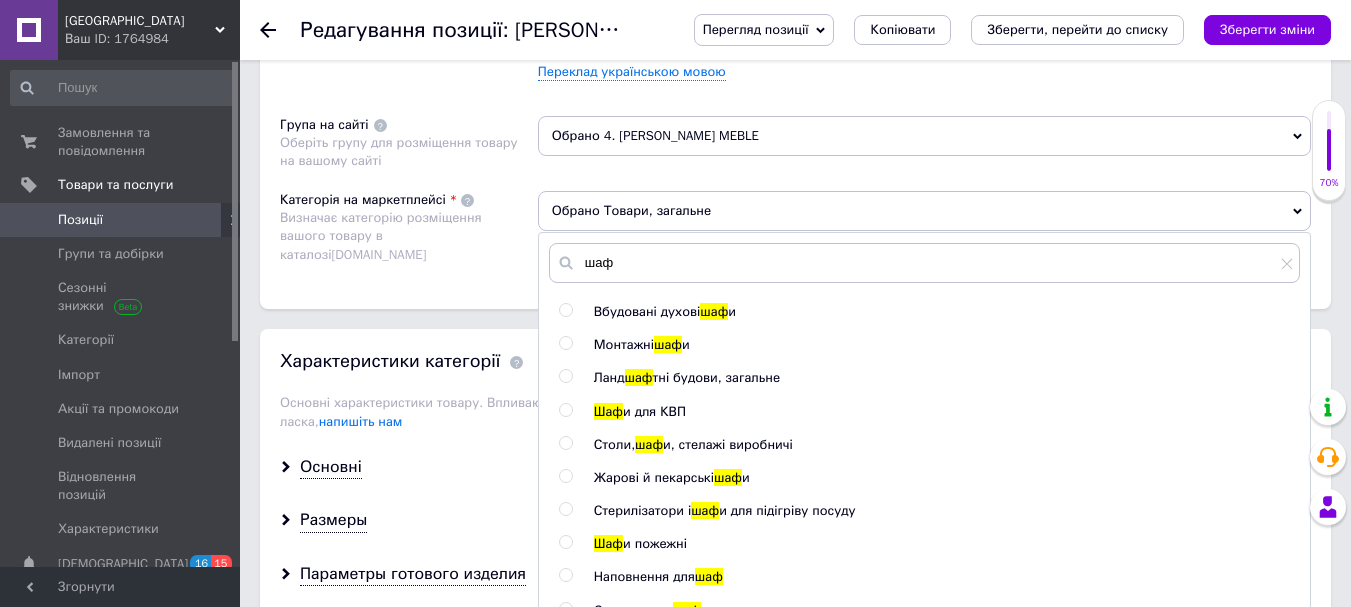 click on "Розміщення Пошукові запити Використовуються для пошуку товару в каталозі  [DOMAIN_NAME] 4. [PERSON_NAME] MEBLE × Вкажіть пошукові запити через кому. Їх можна ввести вручну чи додати скопійовані. Не вказуйте додаткові слова, такі як: купити, замовити, регіон — вони додаються автоматично. Переклад українською мовою Група на сайті Оберіть групу для розміщення товару на вашому сайті Обрано 4. [PERSON_NAME] MEBLE Категорія на маркетплейсі Визначає категорію розміщення вашого товару в каталозі  [DOMAIN_NAME] Обрано Товари, загальне шаф Вбудовані духові  шаф и Монтажні  шаф и Ланд шаф тні будови, загальне и" at bounding box center [795, 112] 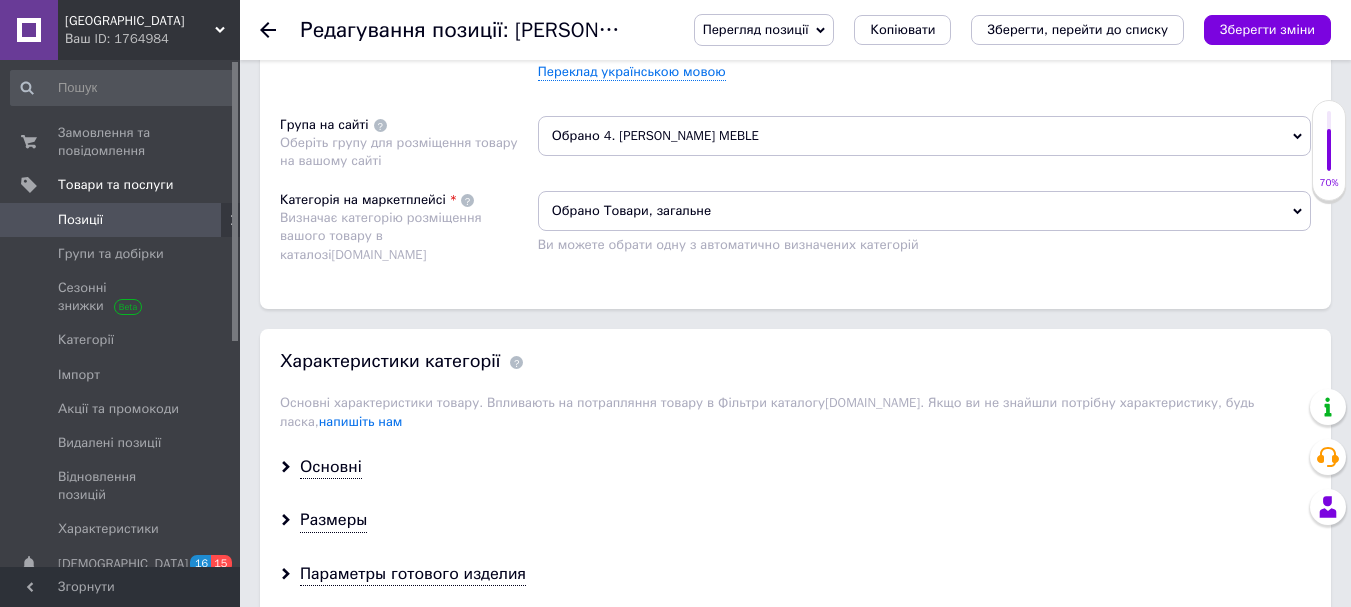 click at bounding box center [280, 30] 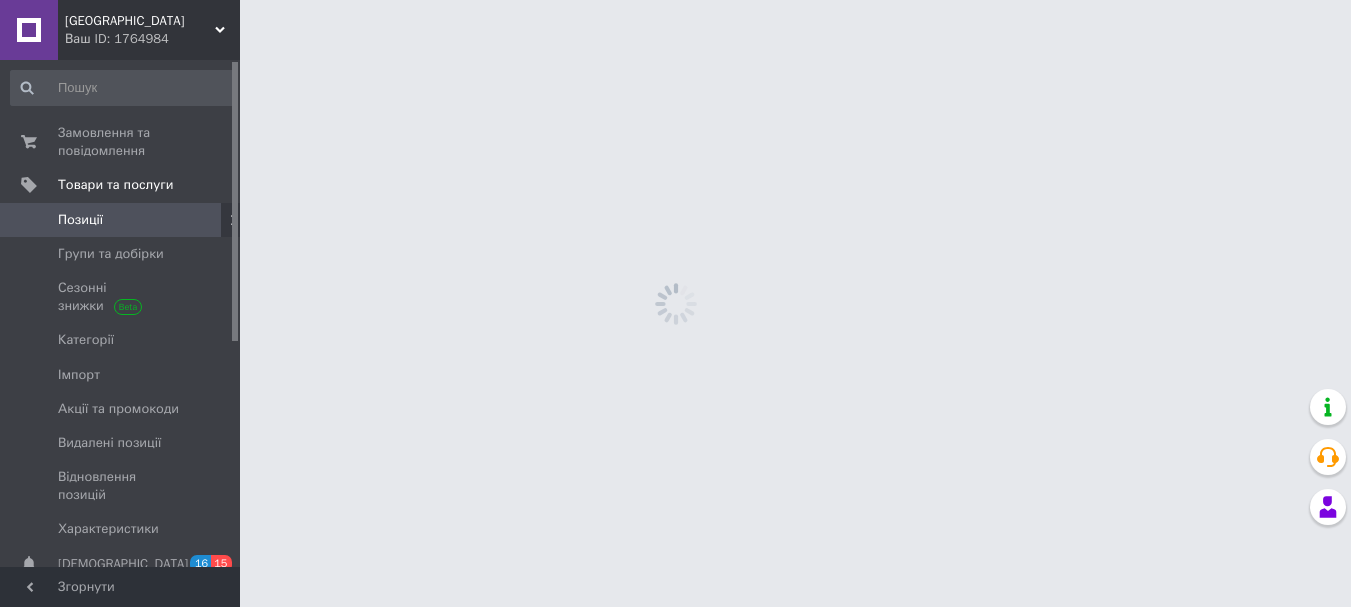 scroll, scrollTop: 0, scrollLeft: 0, axis: both 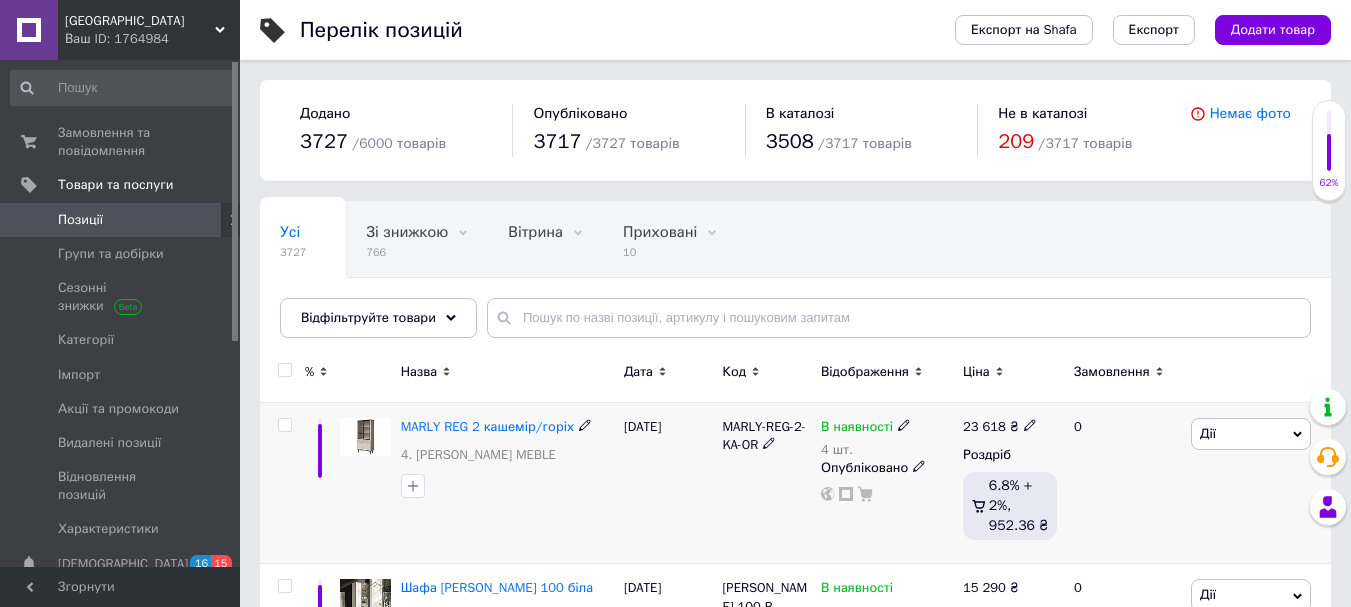 click on "MARLY REG 2 кашемір/горіх 4. [PERSON_NAME] MEBLE" at bounding box center [507, 446] 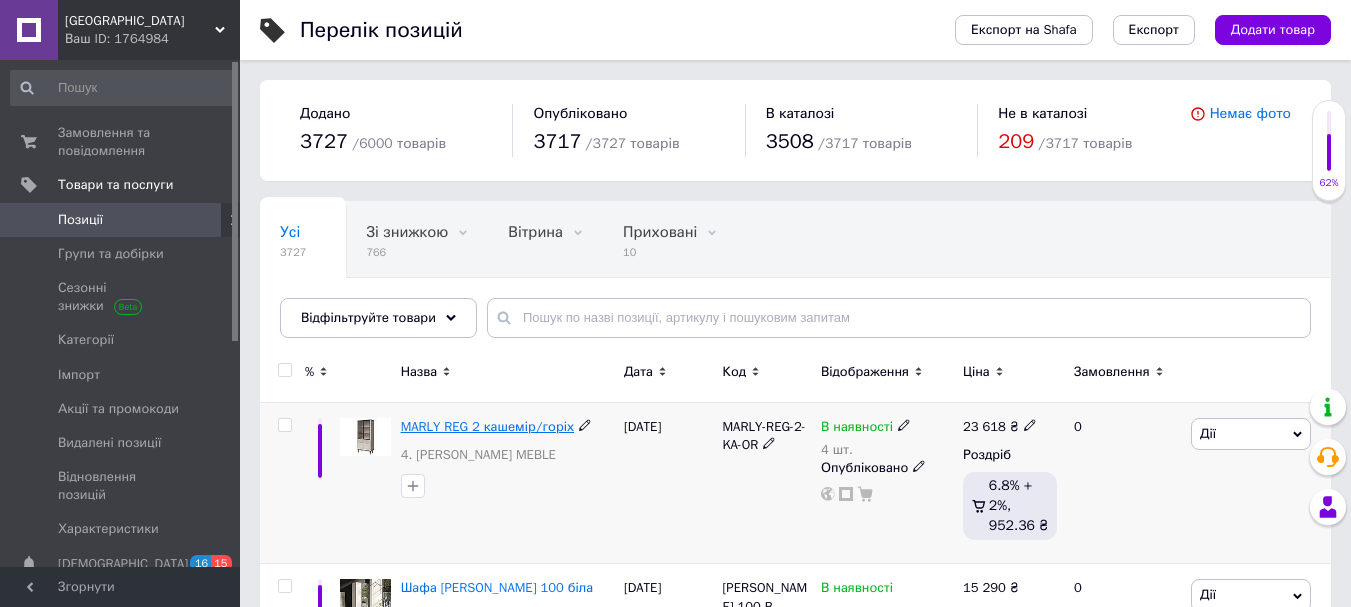 click on "MARLY REG 2 кашемір/горіх" at bounding box center [487, 426] 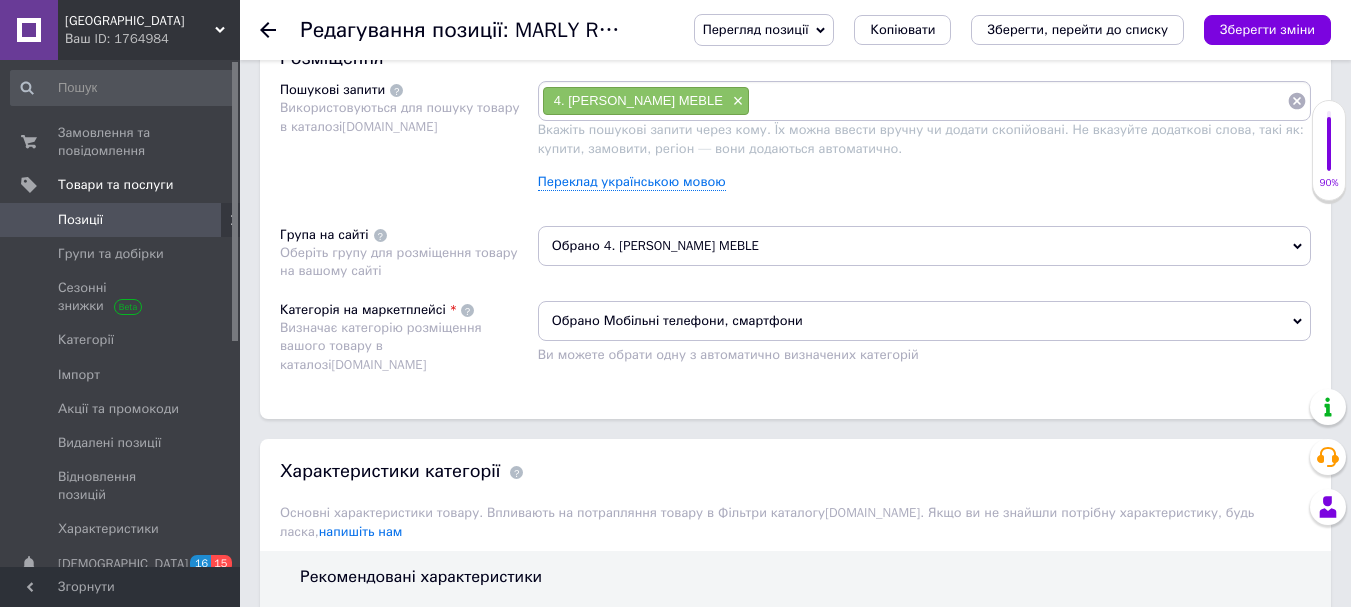 scroll, scrollTop: 1200, scrollLeft: 0, axis: vertical 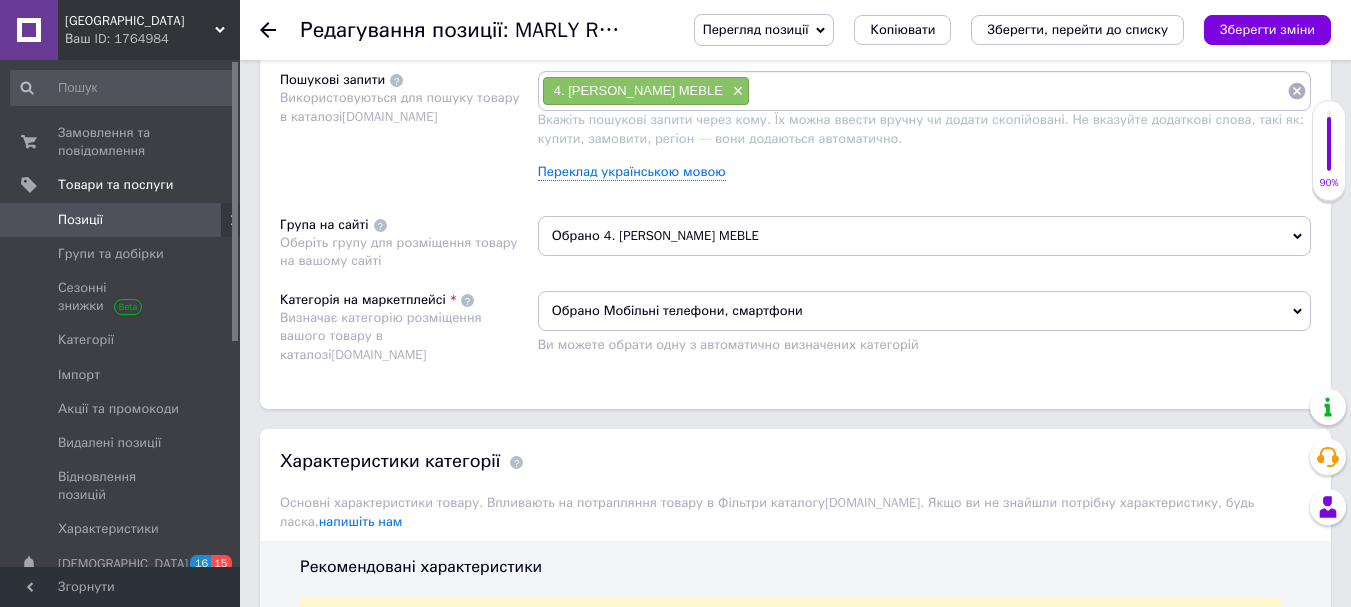 click 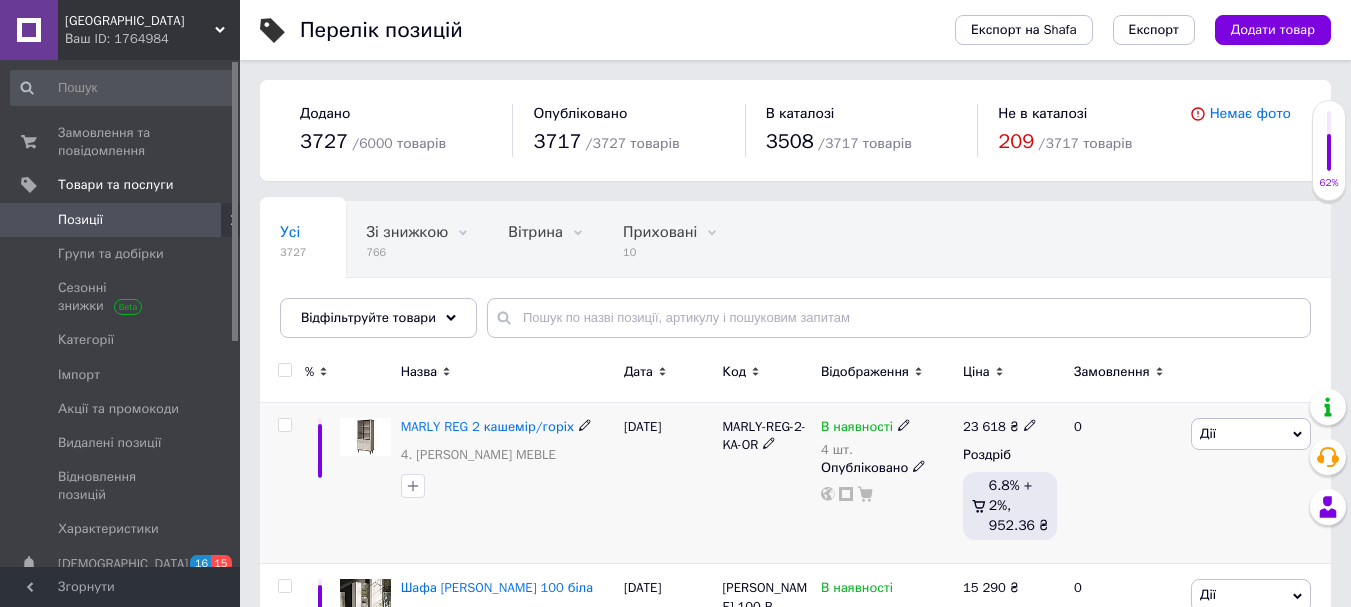 scroll, scrollTop: 300, scrollLeft: 0, axis: vertical 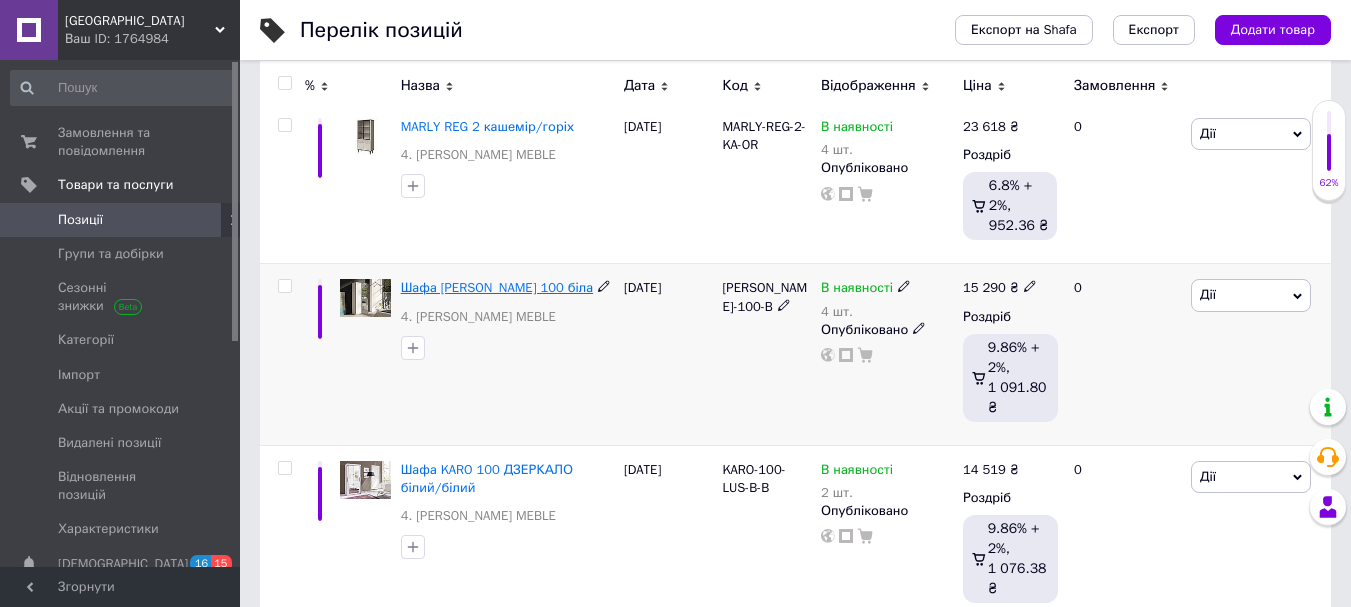 click on "Шафа [PERSON_NAME] 100 біла" at bounding box center [497, 287] 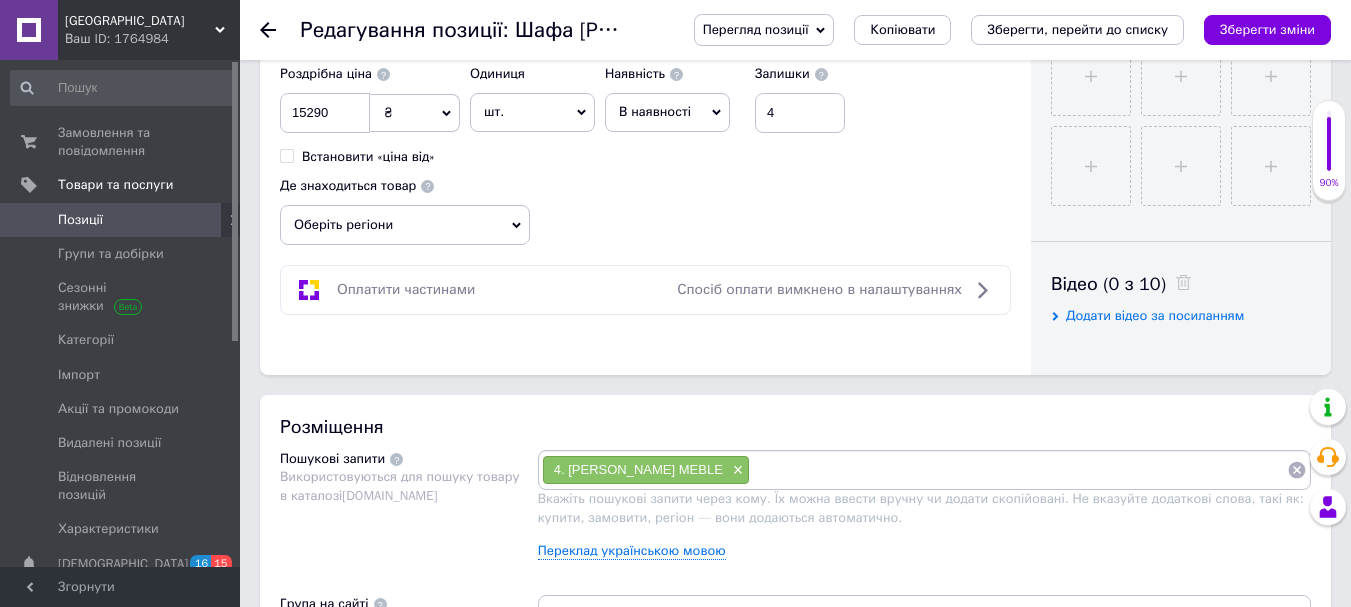 scroll, scrollTop: 1000, scrollLeft: 0, axis: vertical 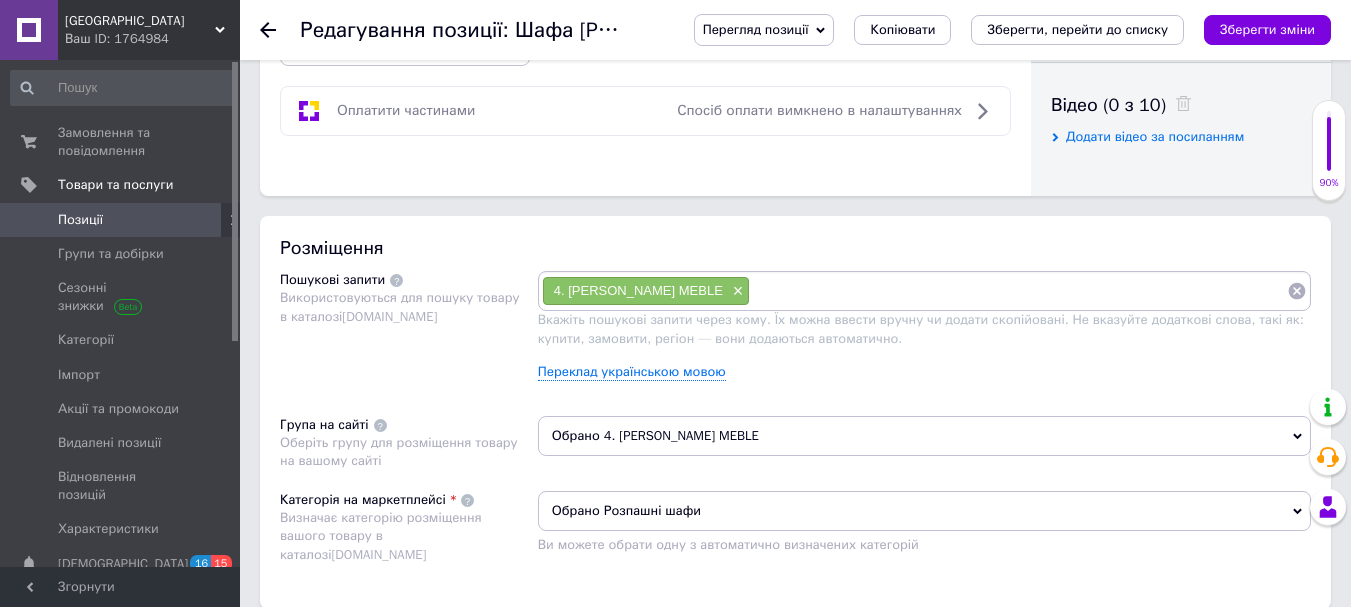 click 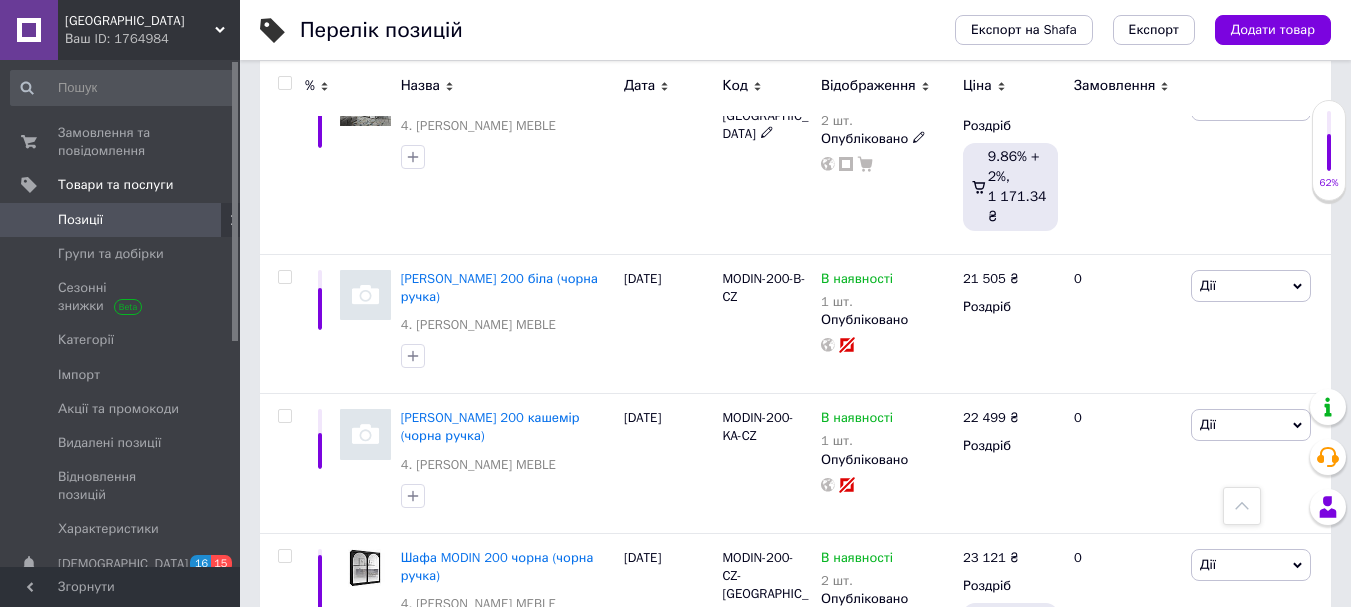 scroll, scrollTop: 1400, scrollLeft: 0, axis: vertical 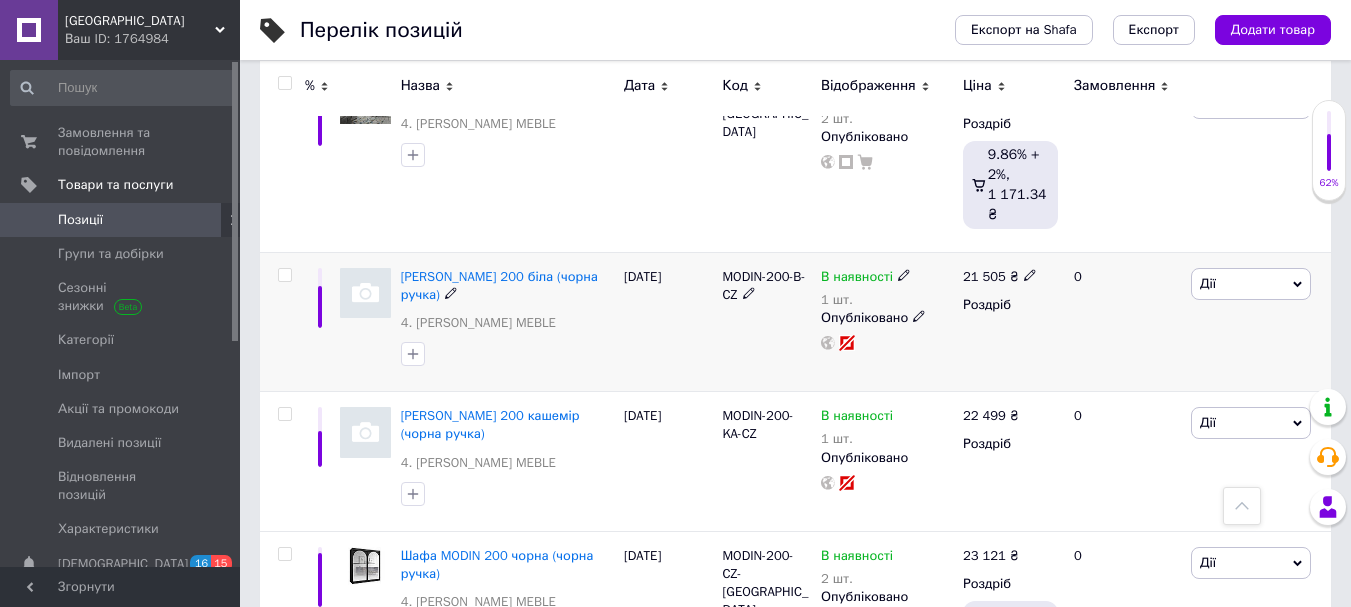 click at bounding box center [284, 275] 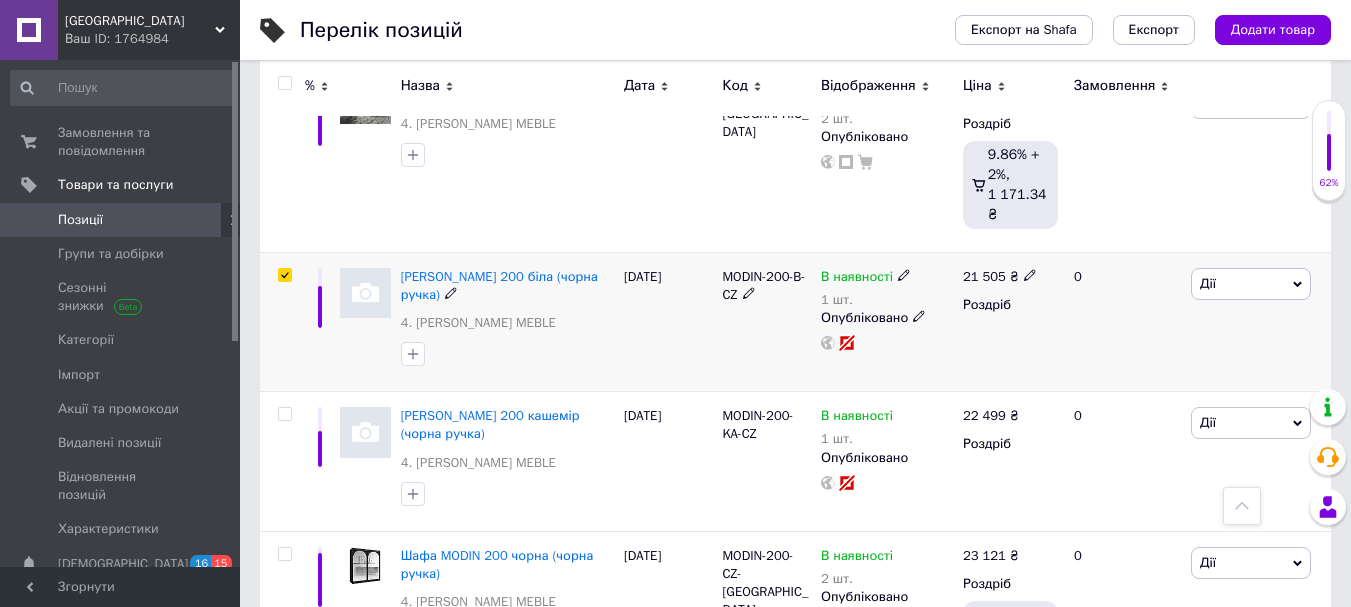 checkbox on "true" 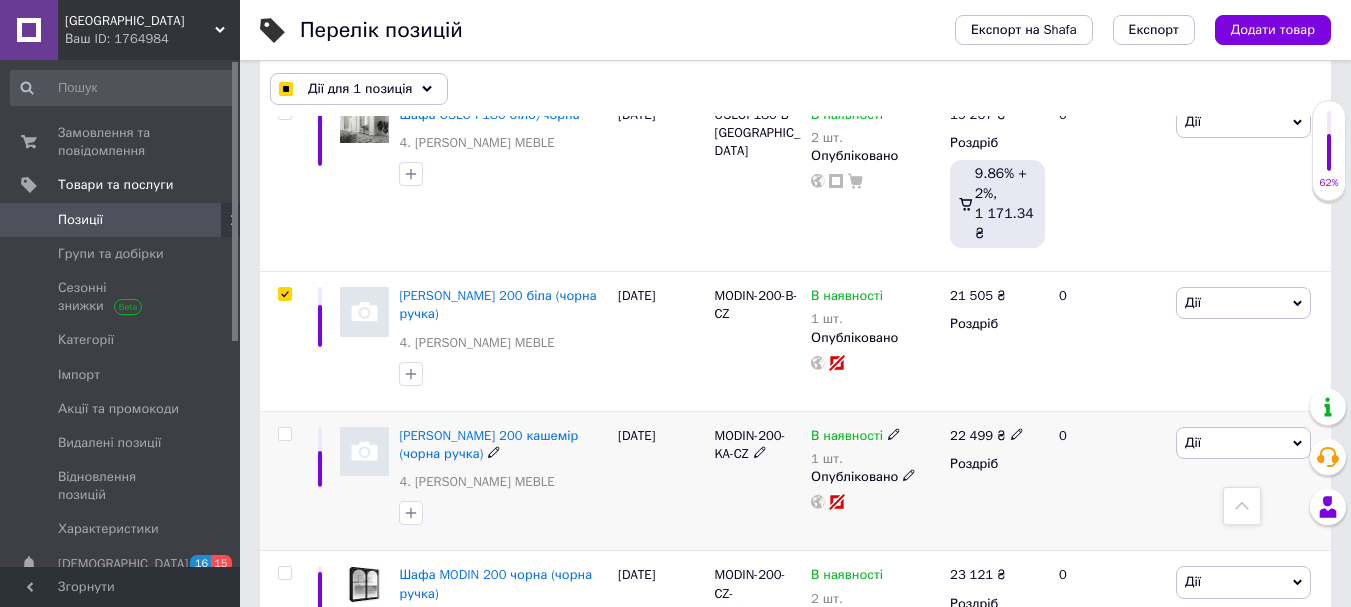 click at bounding box center (284, 434) 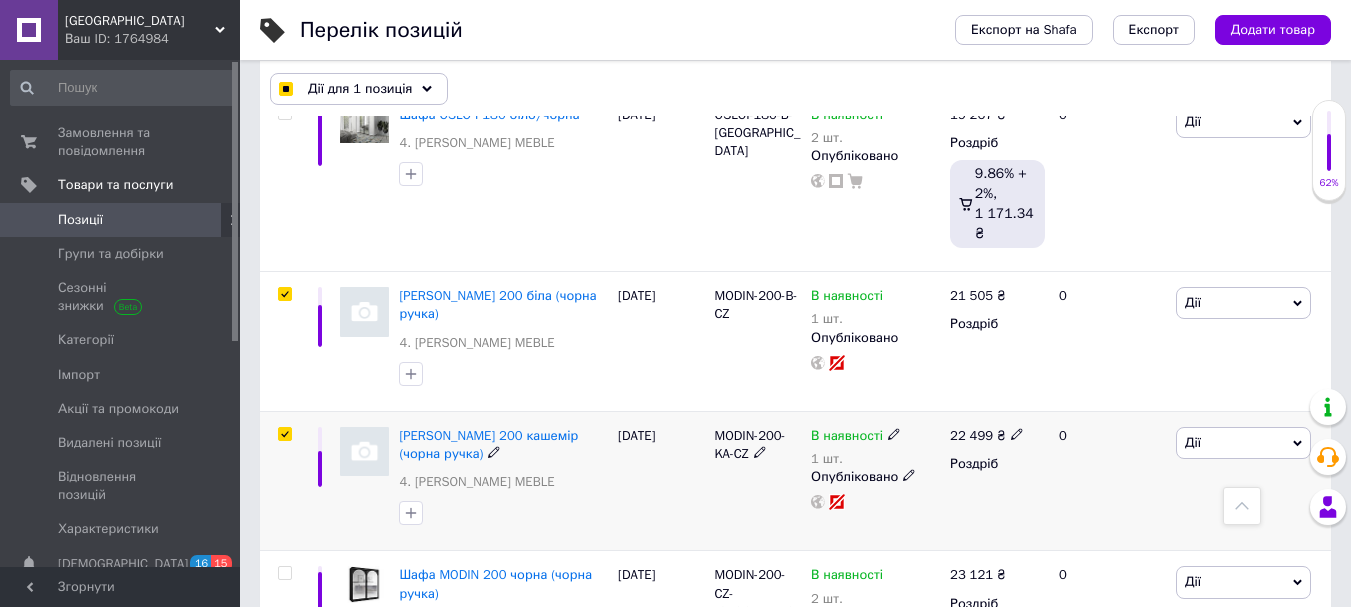 checkbox on "true" 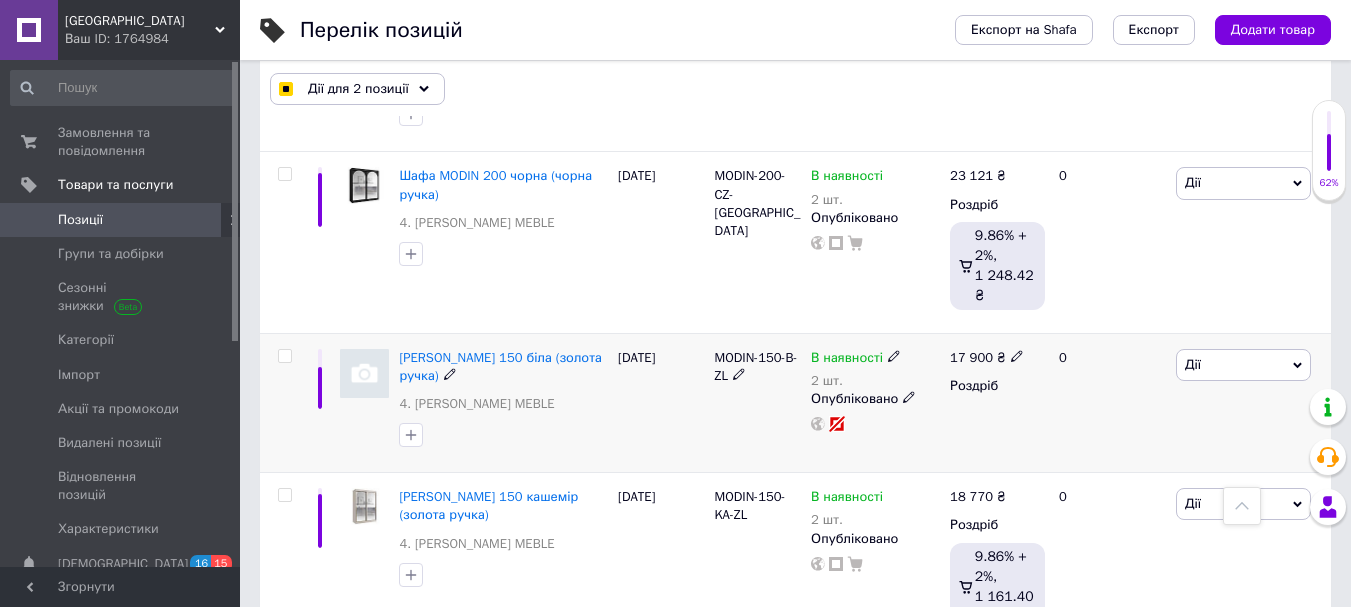 scroll, scrollTop: 1800, scrollLeft: 0, axis: vertical 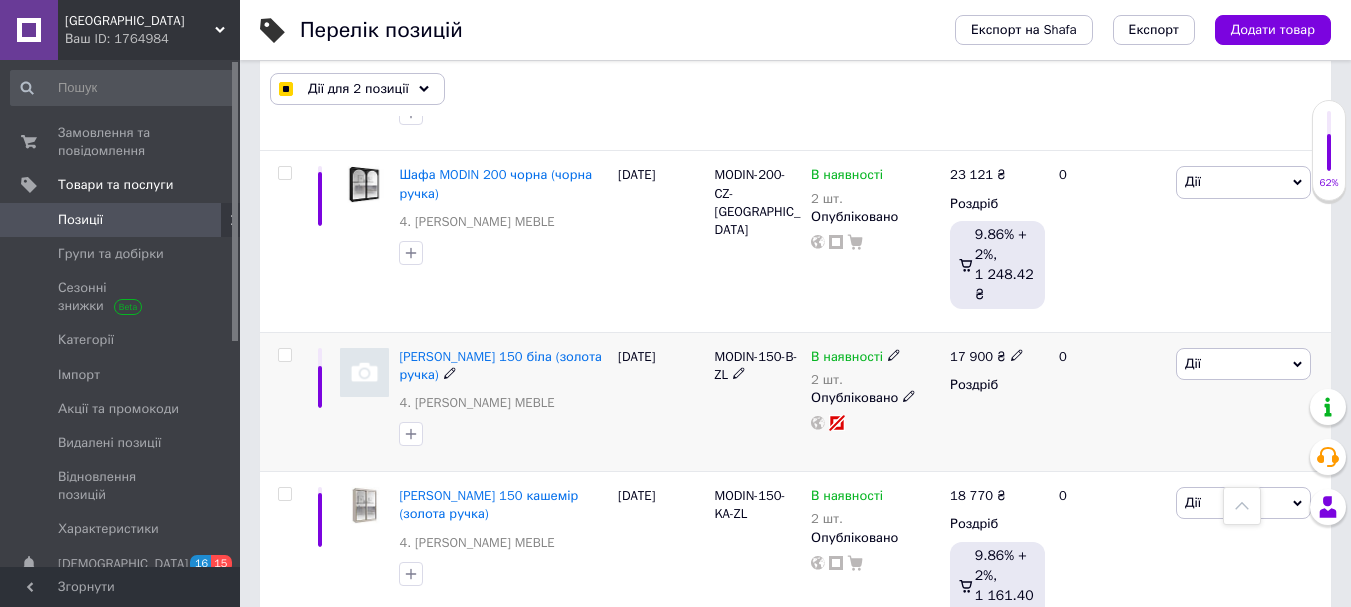 click at bounding box center (284, 355) 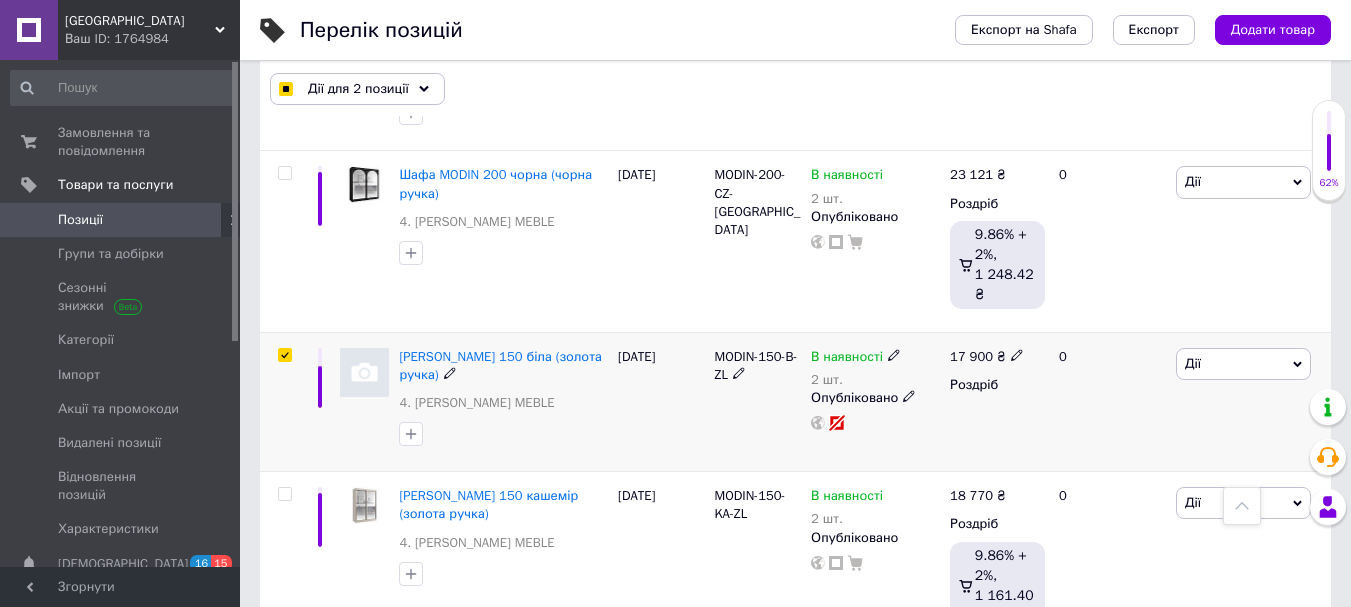 checkbox on "true" 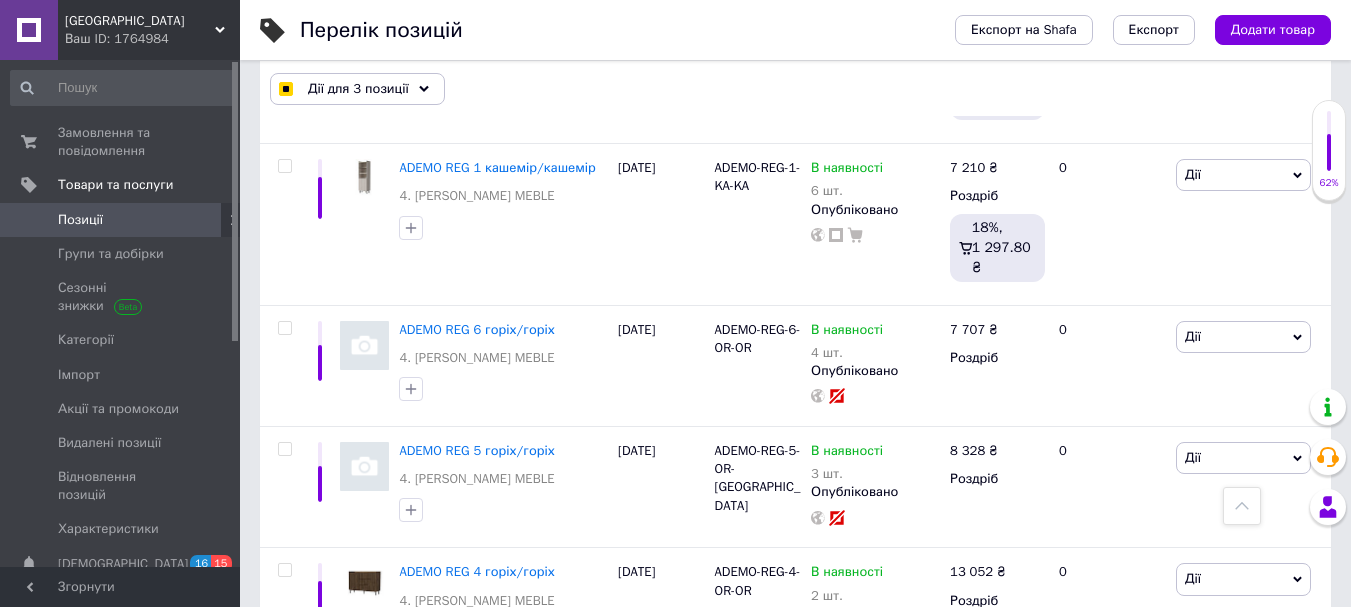 scroll, scrollTop: 3500, scrollLeft: 0, axis: vertical 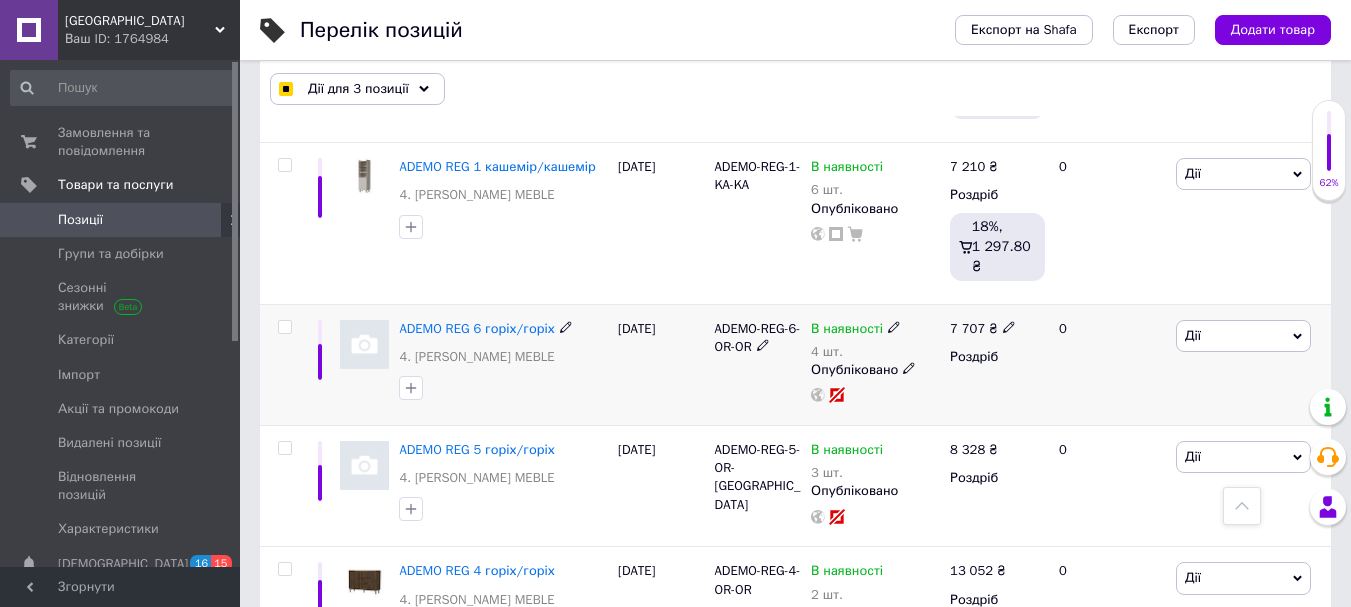 click at bounding box center [284, 327] 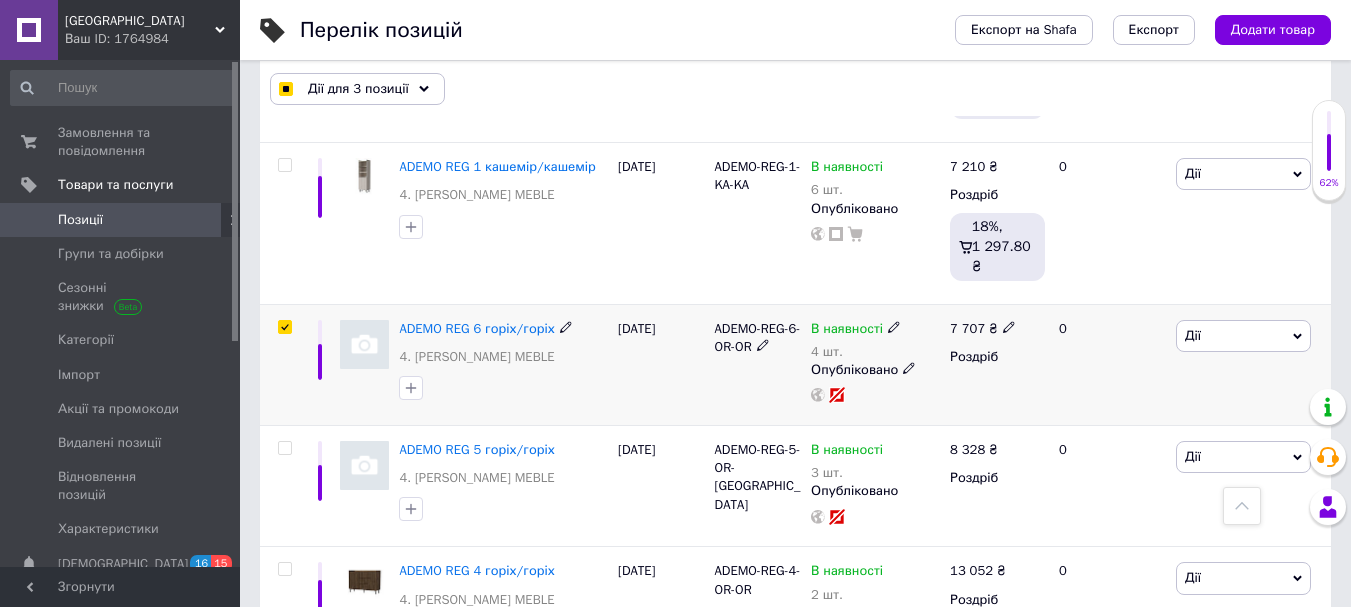 checkbox on "true" 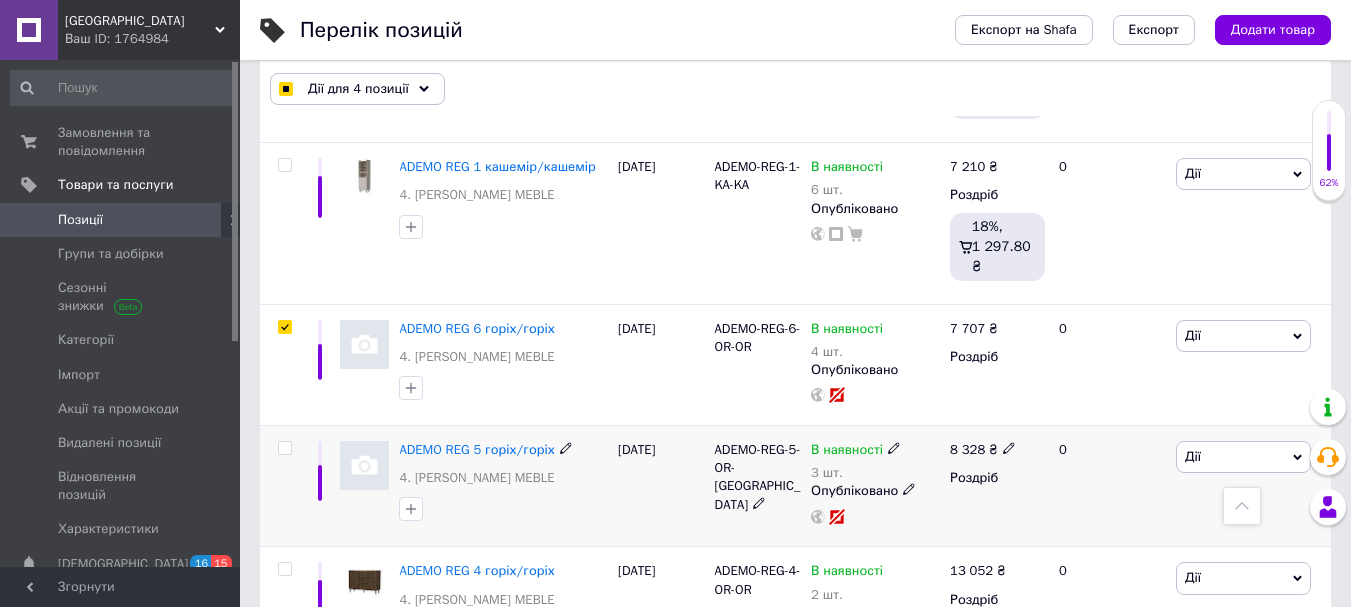 click at bounding box center (284, 448) 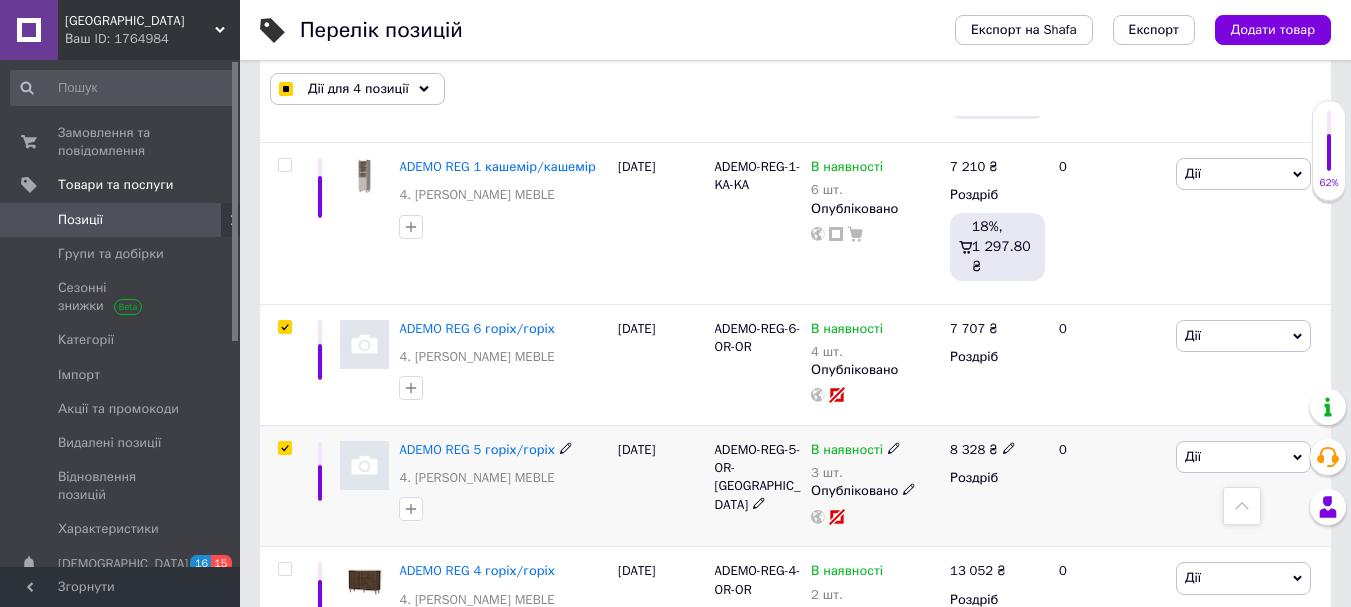 checkbox on "true" 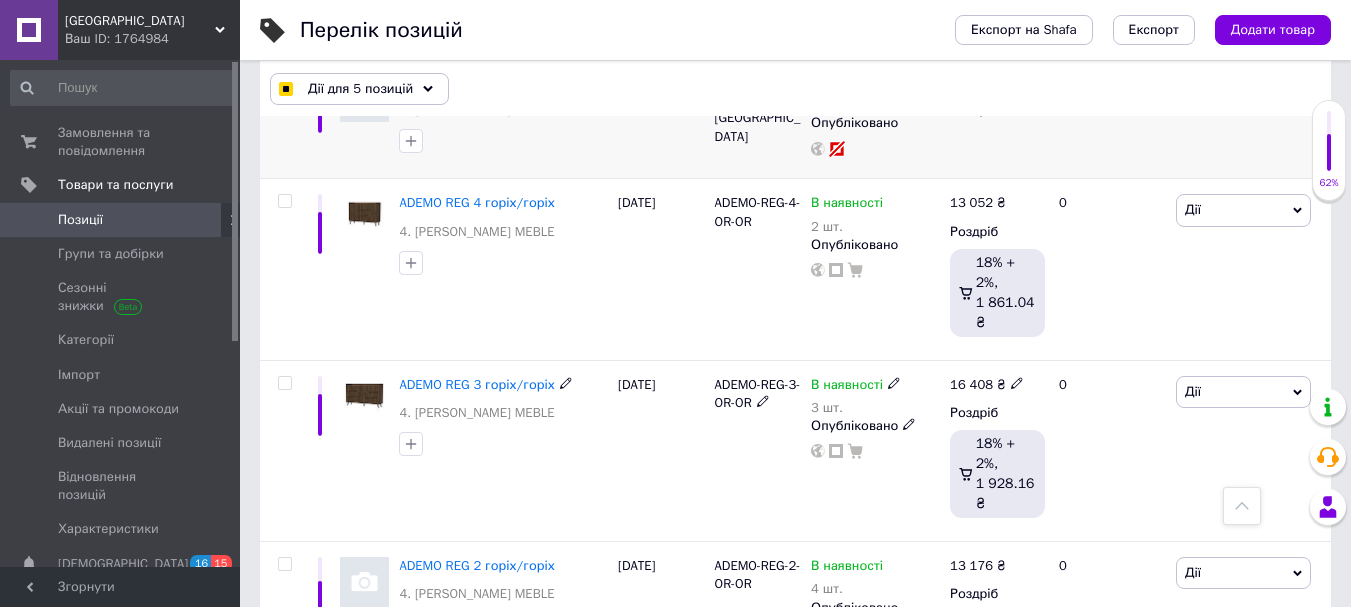 scroll, scrollTop: 4000, scrollLeft: 0, axis: vertical 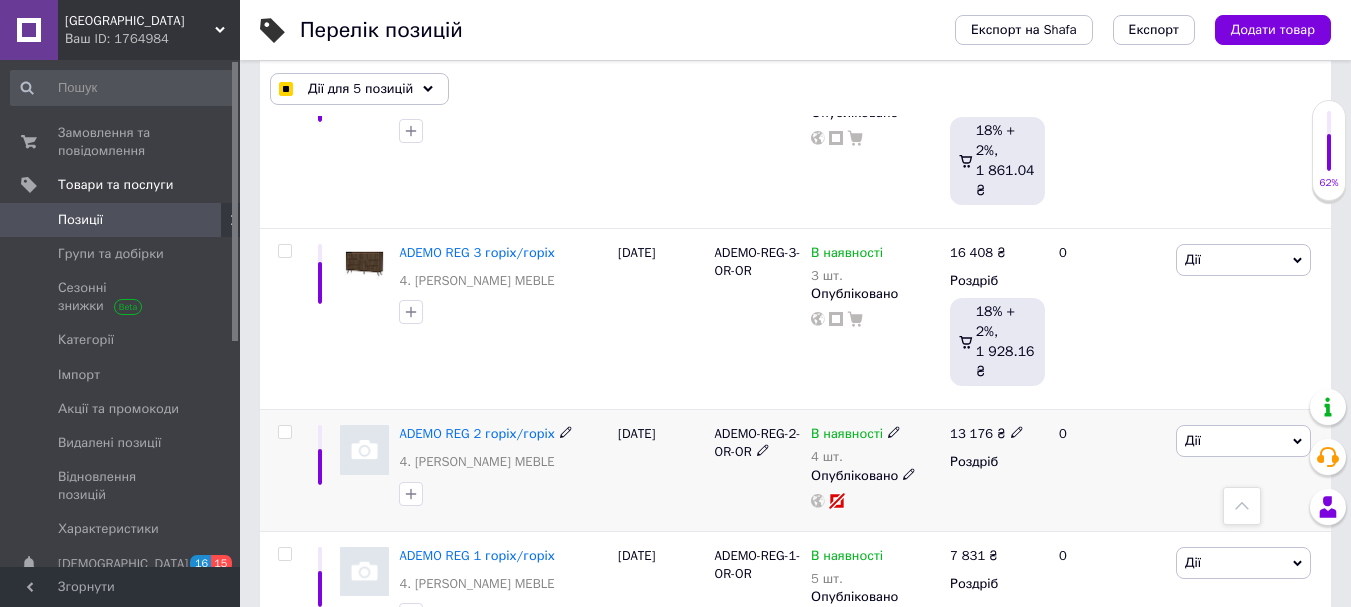 click at bounding box center (284, 432) 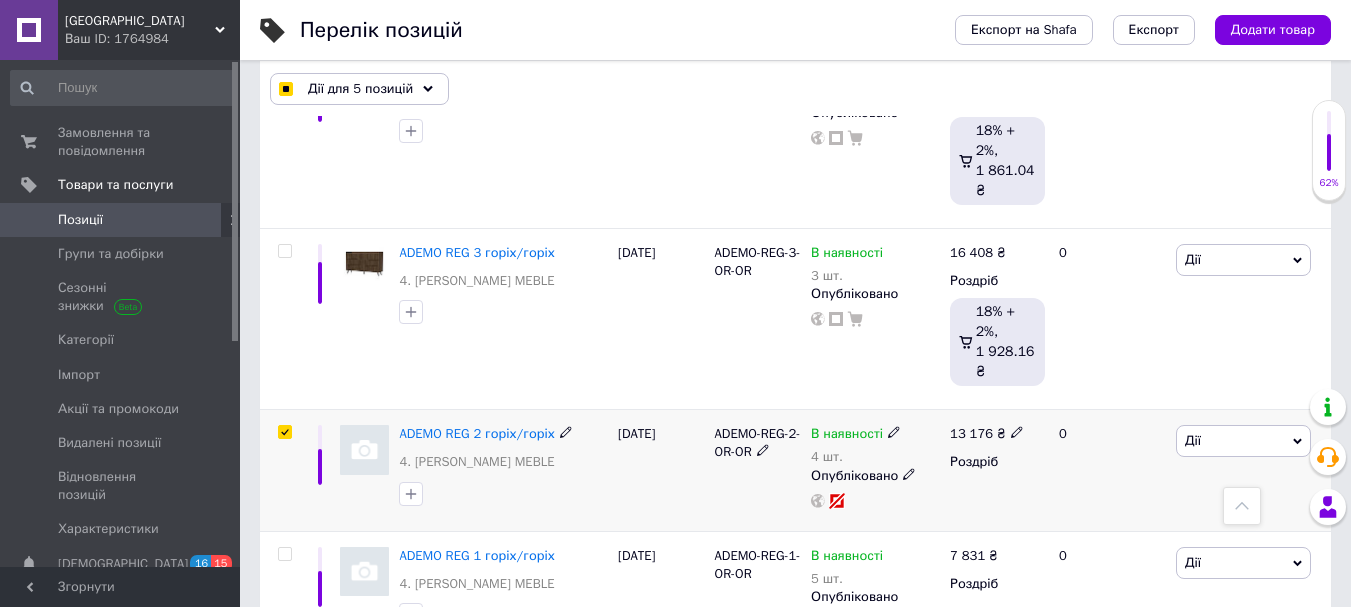 checkbox on "true" 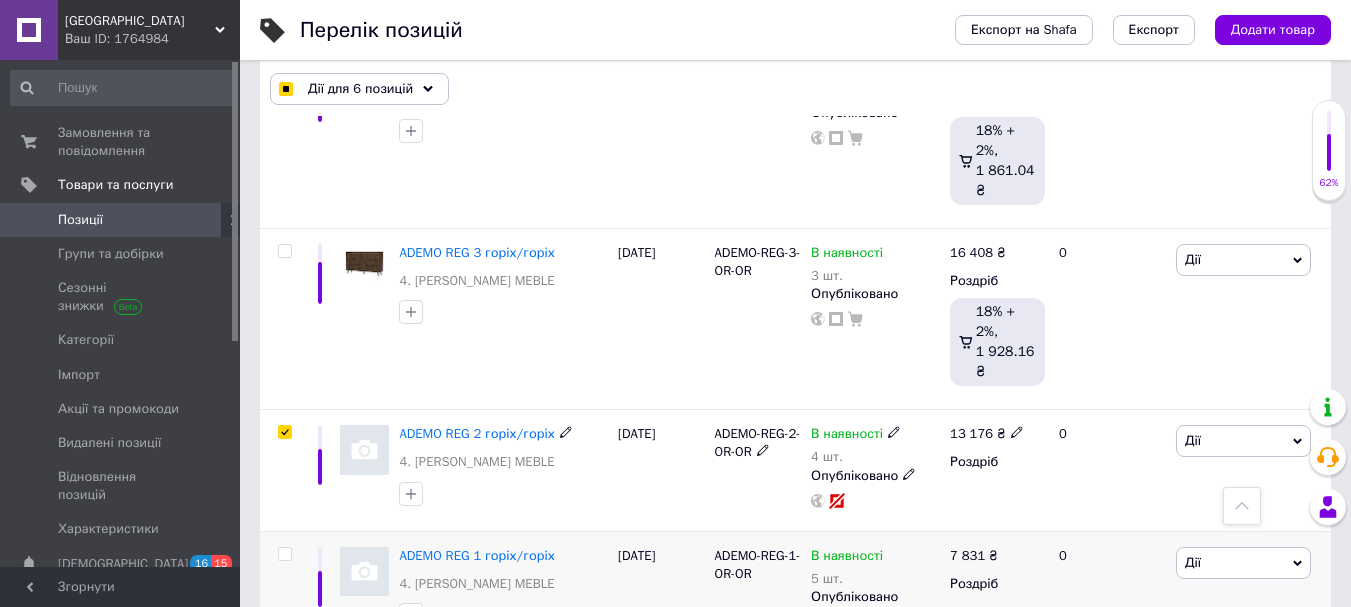 click at bounding box center (284, 554) 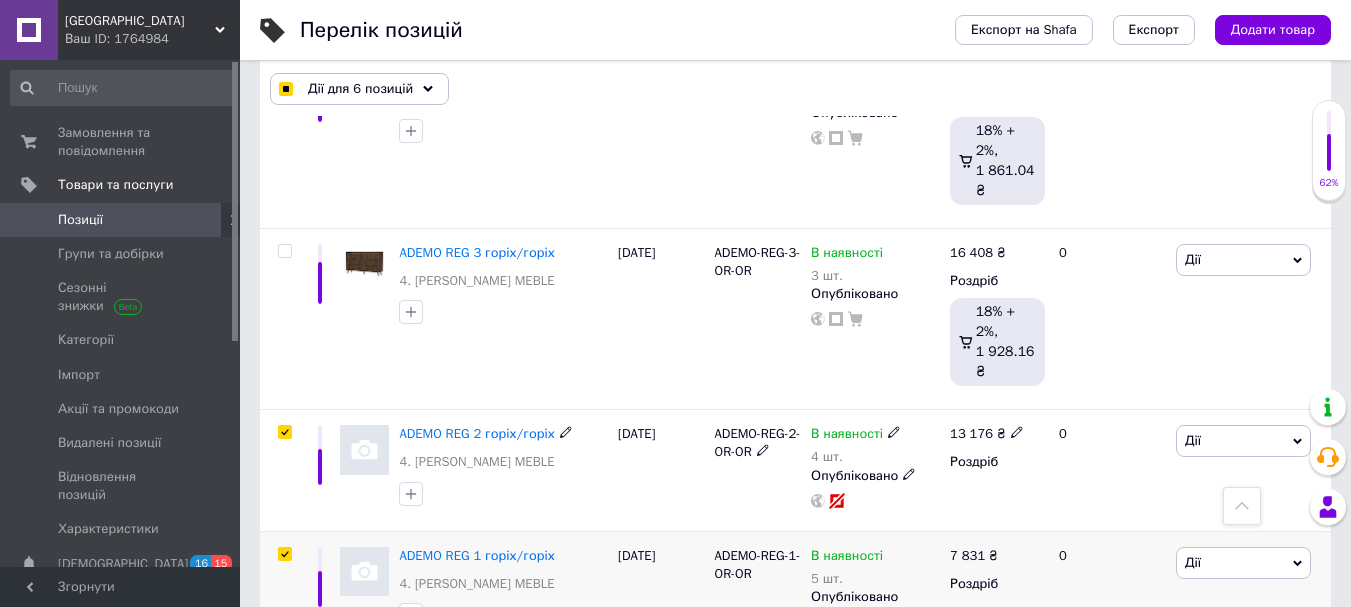checkbox on "true" 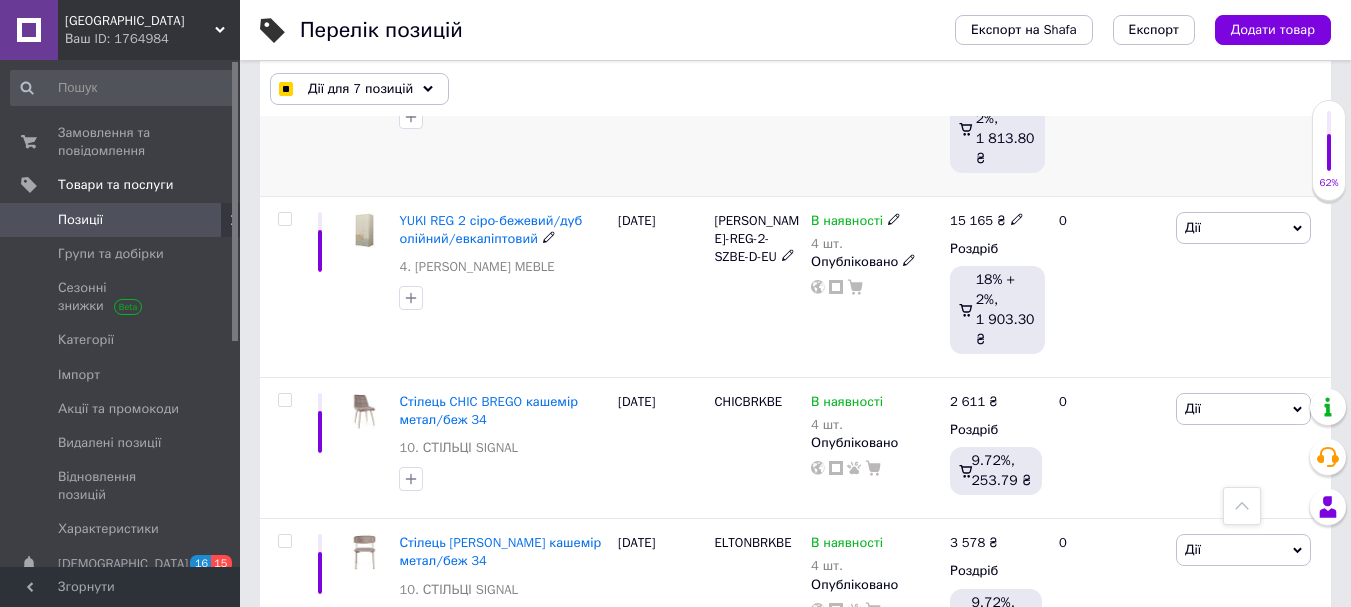 scroll, scrollTop: 12700, scrollLeft: 0, axis: vertical 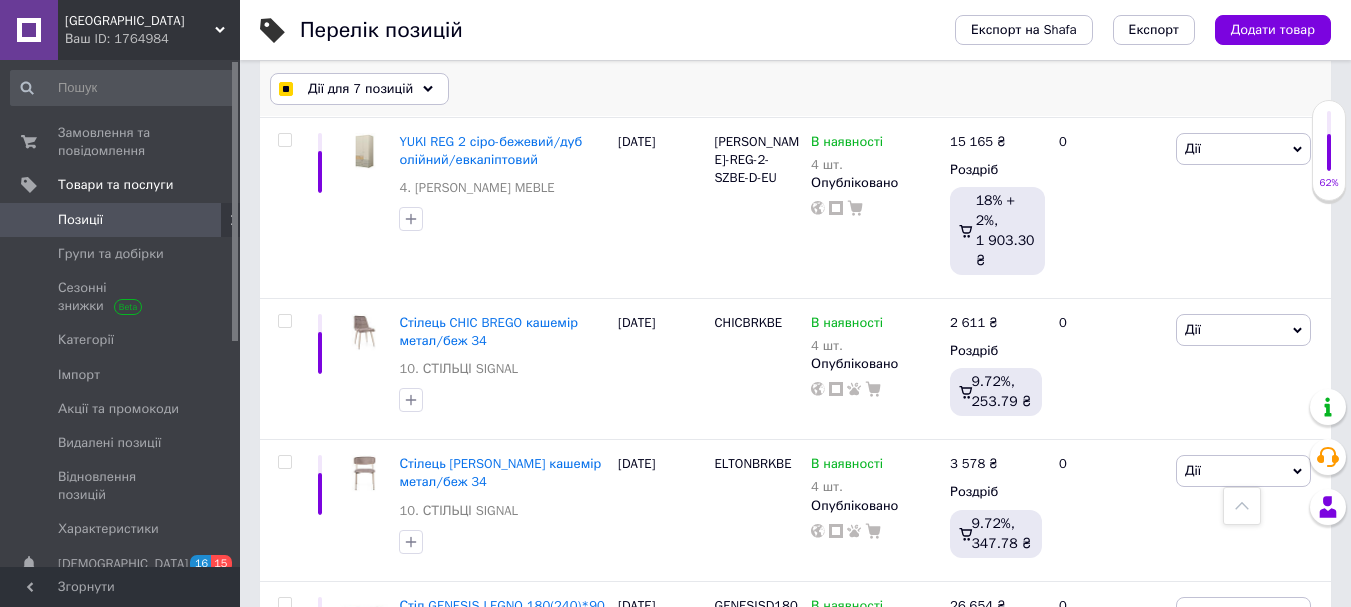 click on "Дії для 7 позицій" at bounding box center (359, 89) 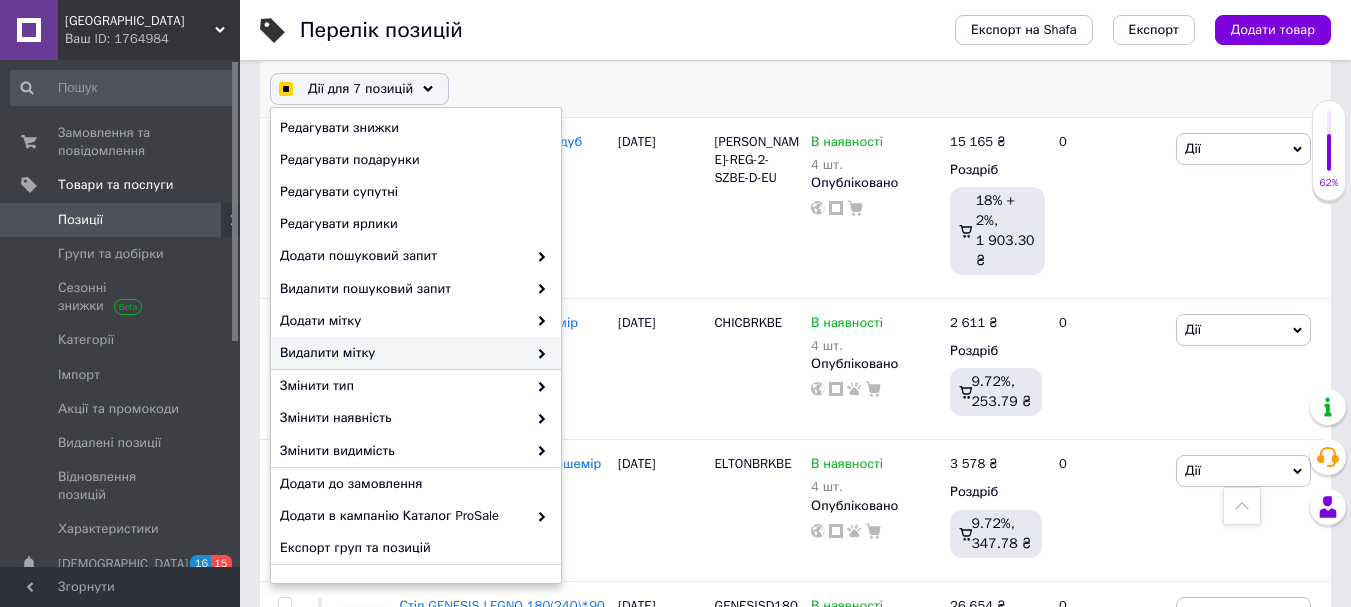 scroll, scrollTop: 224, scrollLeft: 0, axis: vertical 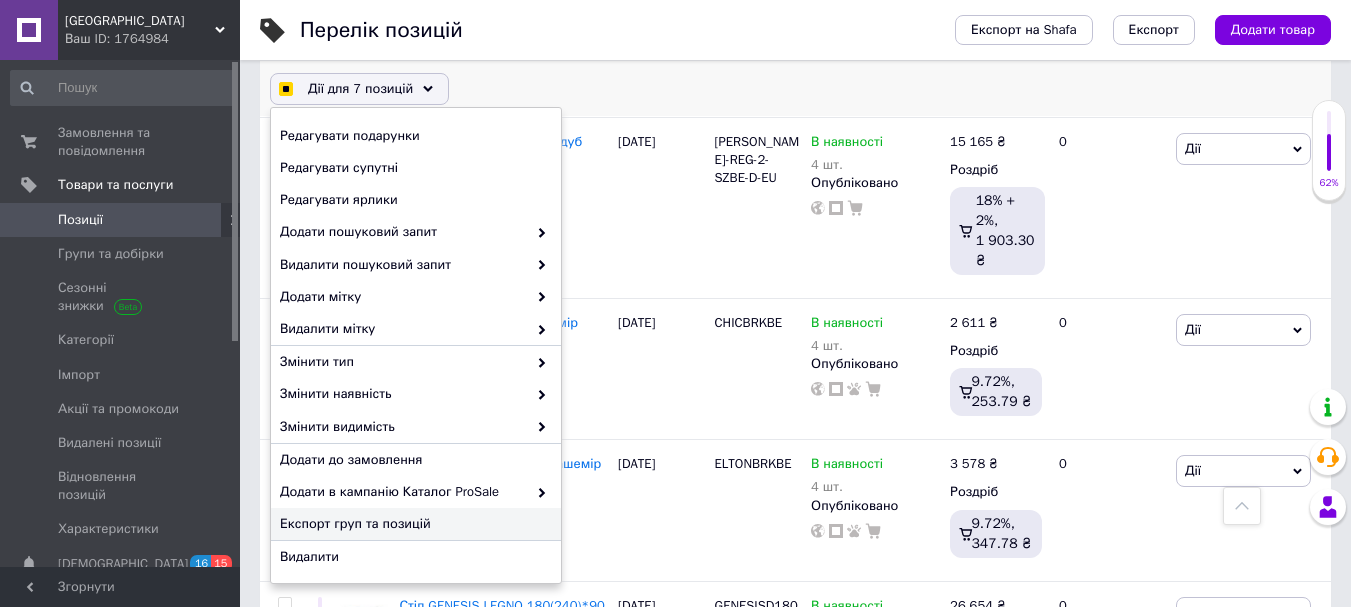 checkbox on "true" 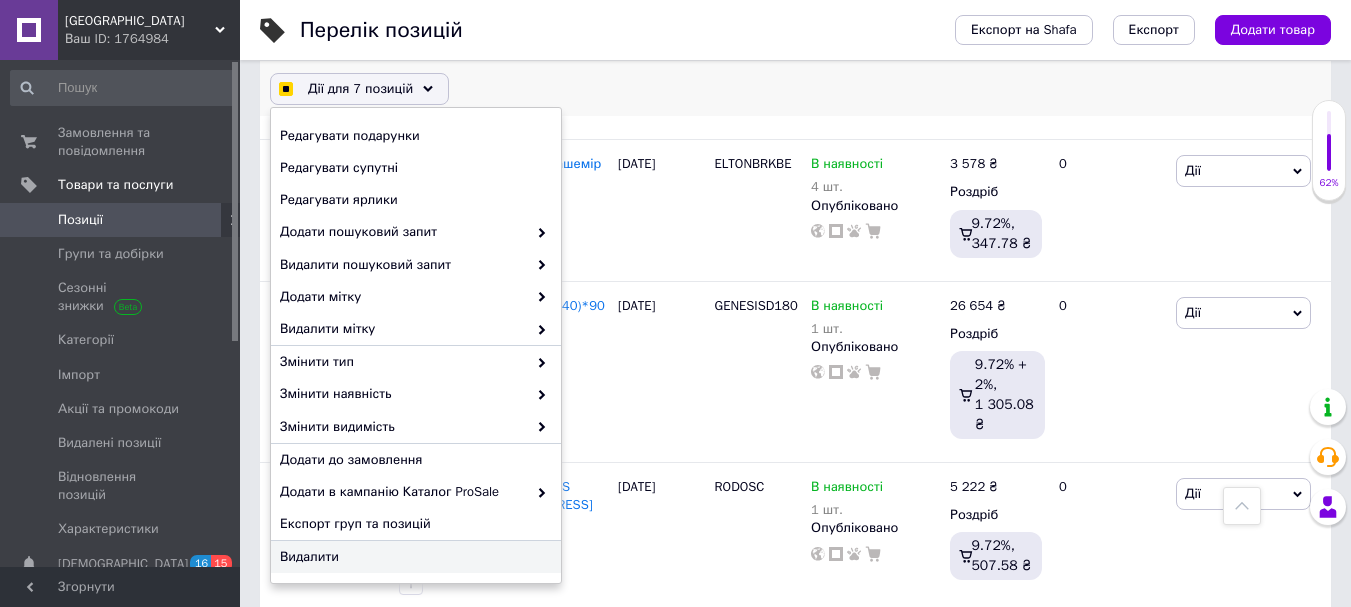 checkbox on "true" 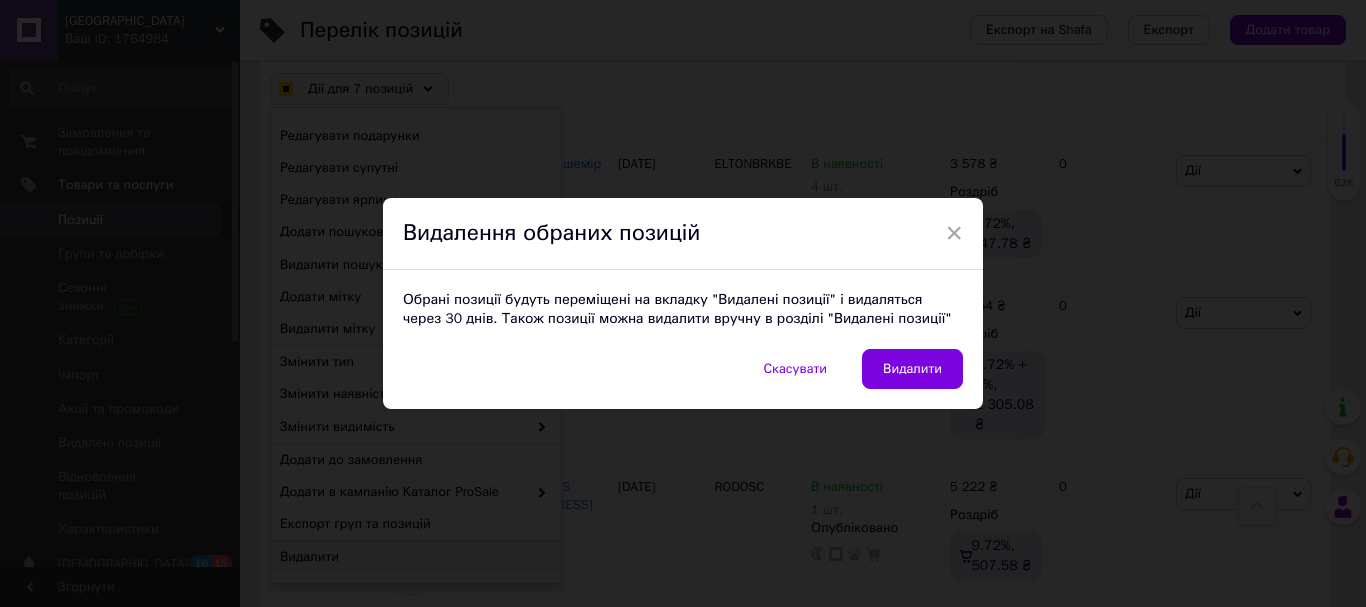 checkbox on "true" 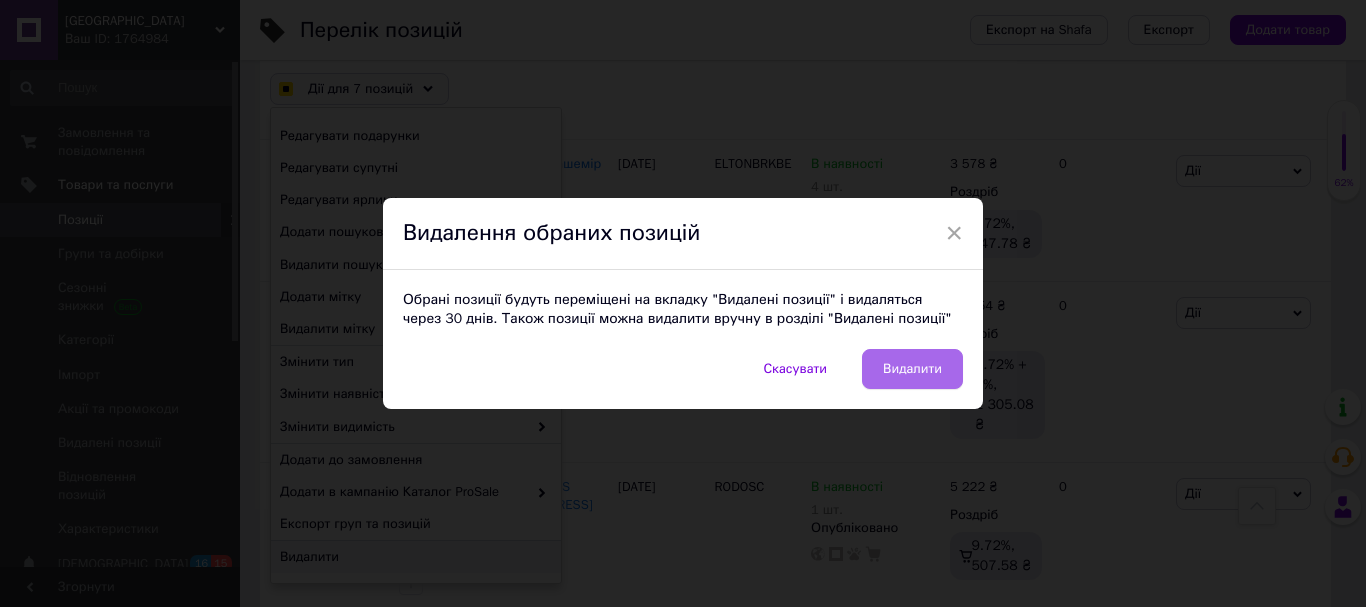 click on "Видалити" at bounding box center [912, 369] 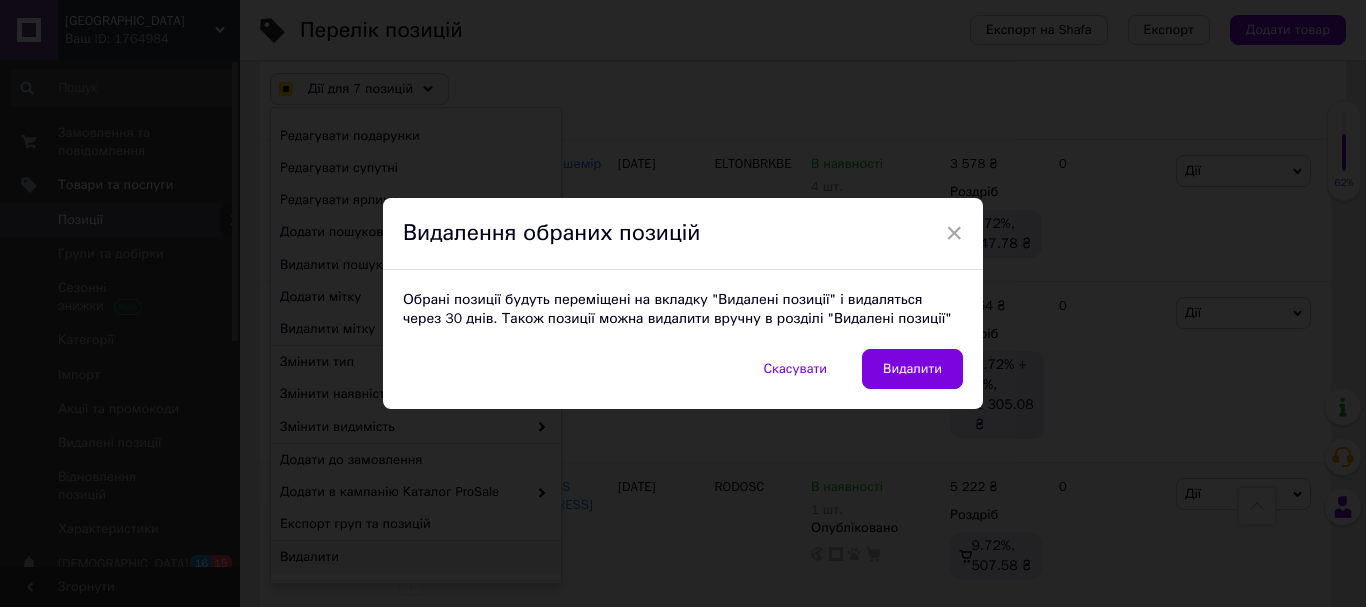 checkbox on "true" 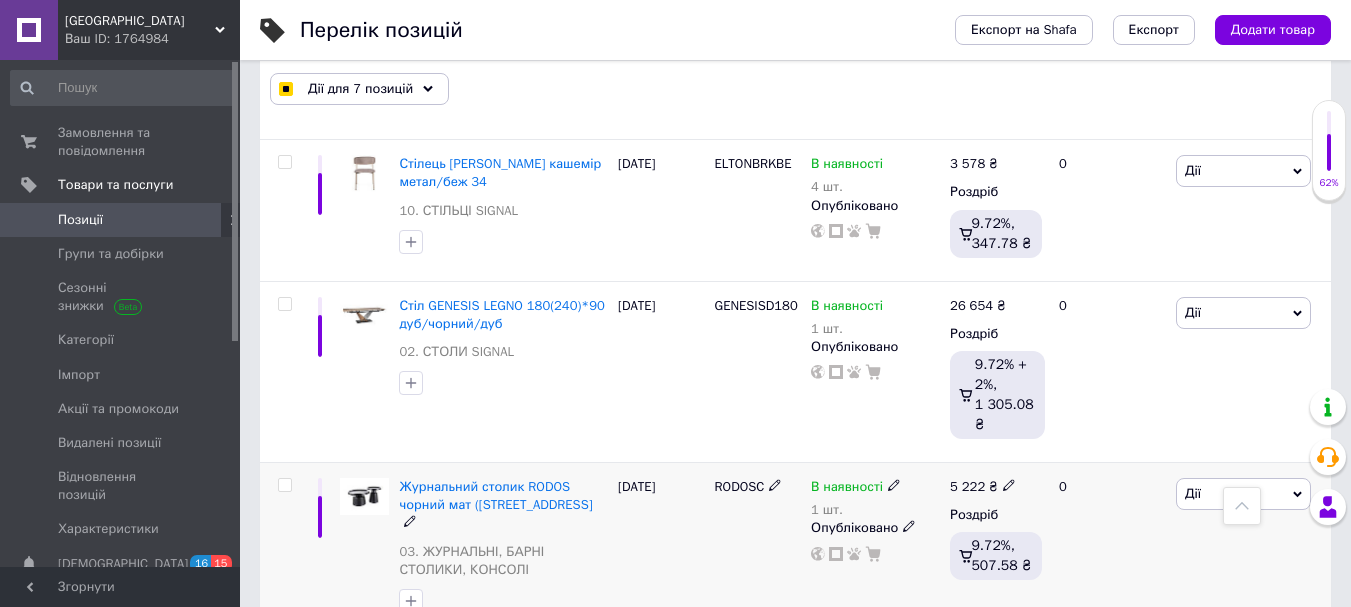 checkbox on "false" 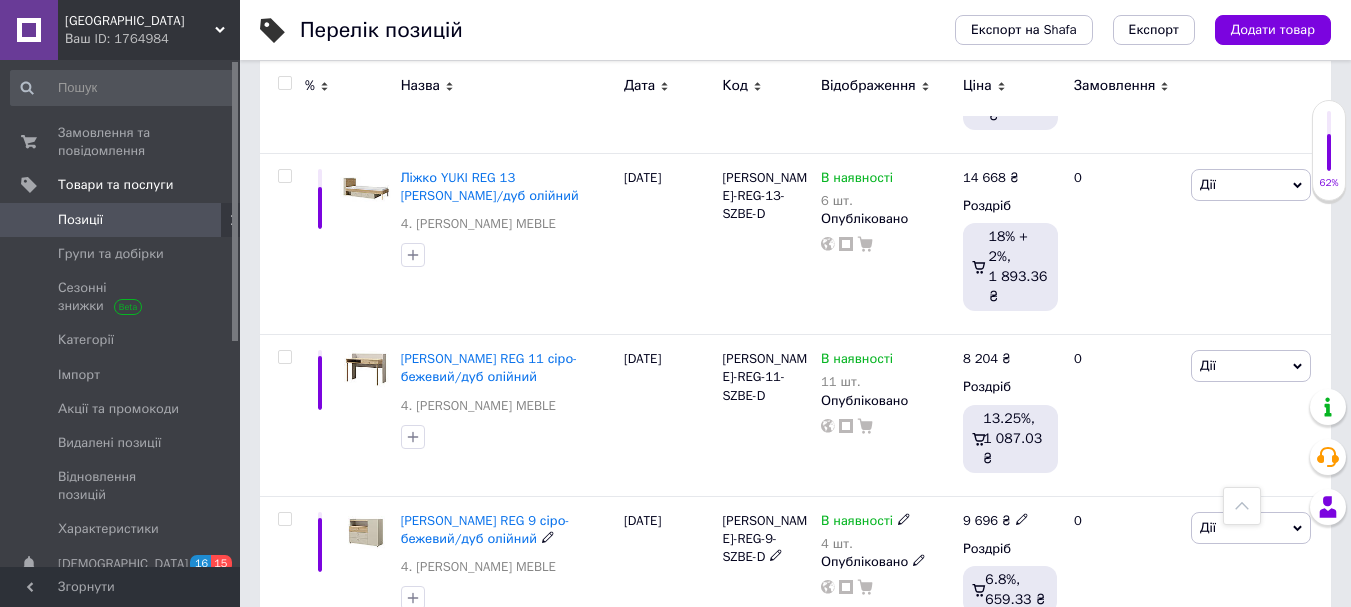 scroll, scrollTop: 8741, scrollLeft: 0, axis: vertical 